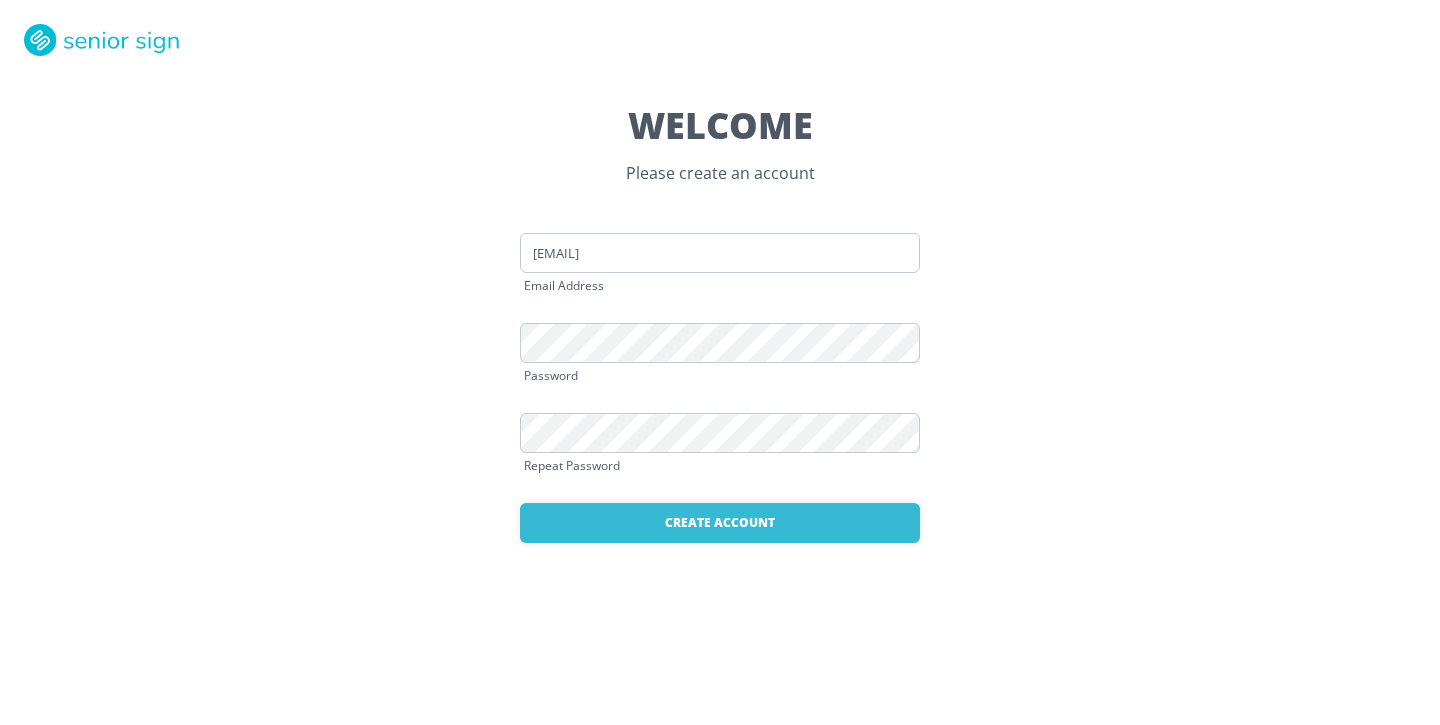 scroll, scrollTop: 0, scrollLeft: 0, axis: both 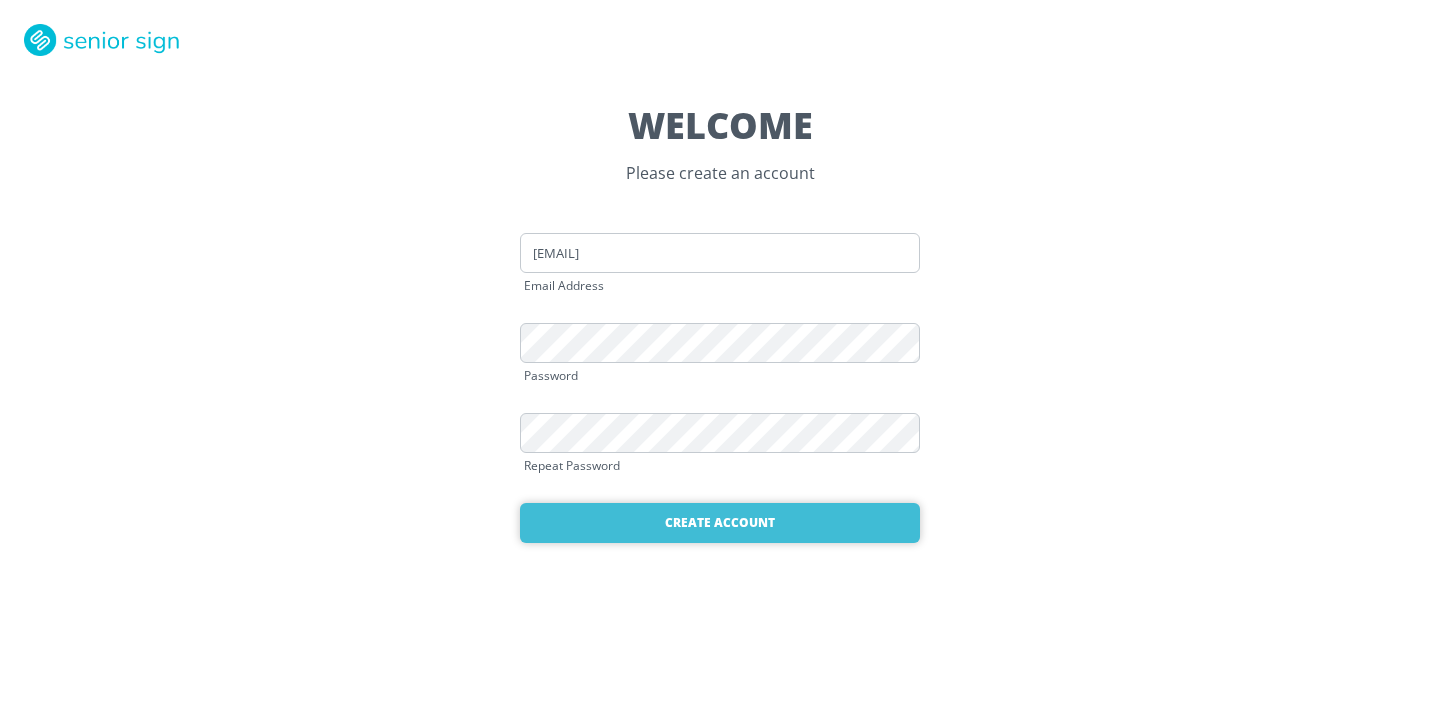 click on "Create Account" at bounding box center [720, 523] 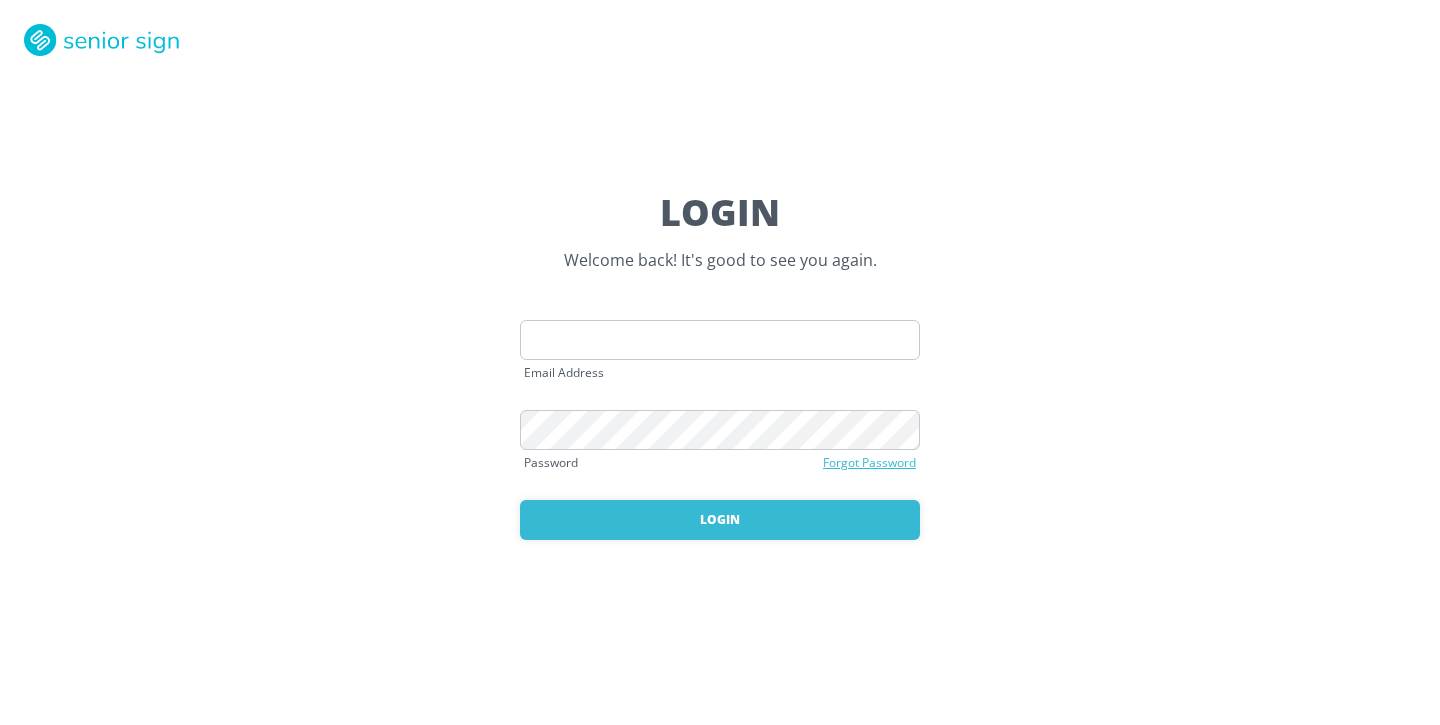 scroll, scrollTop: 0, scrollLeft: 0, axis: both 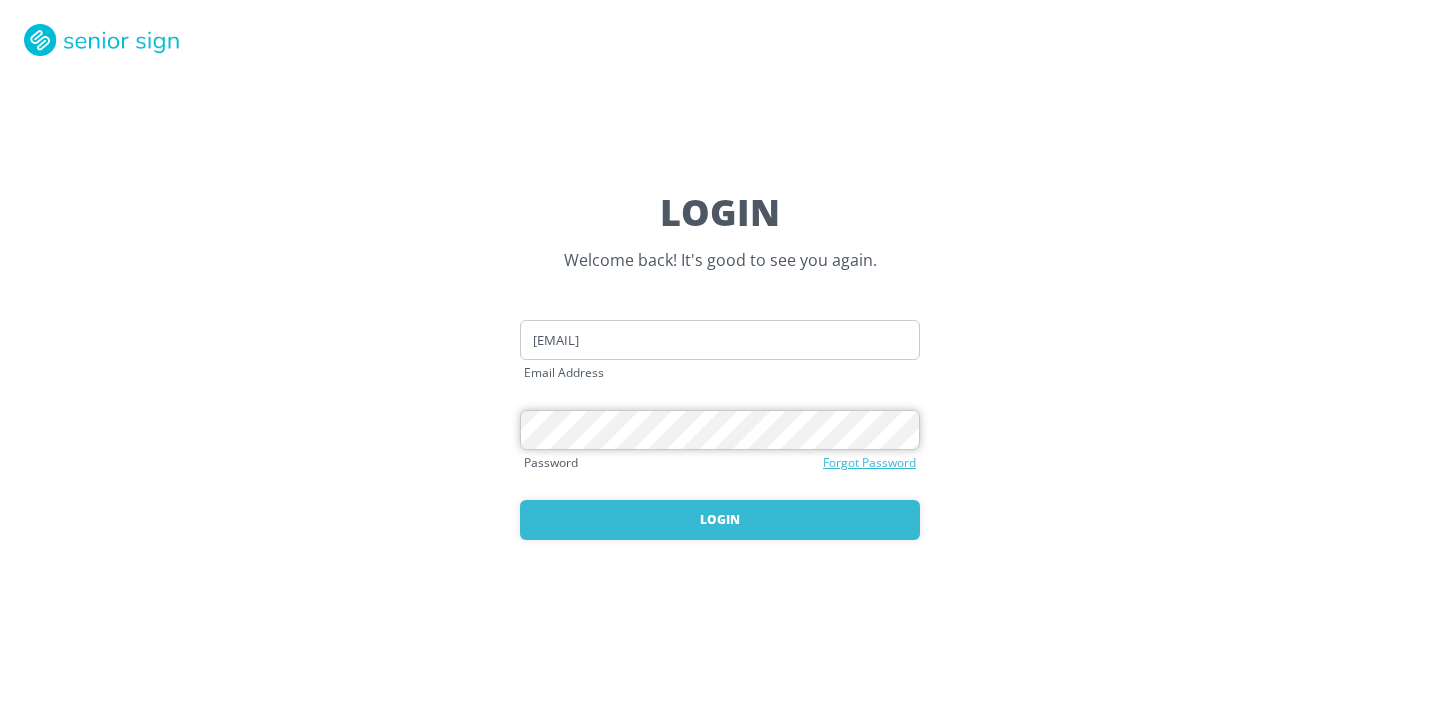 click on "Login" at bounding box center [720, 520] 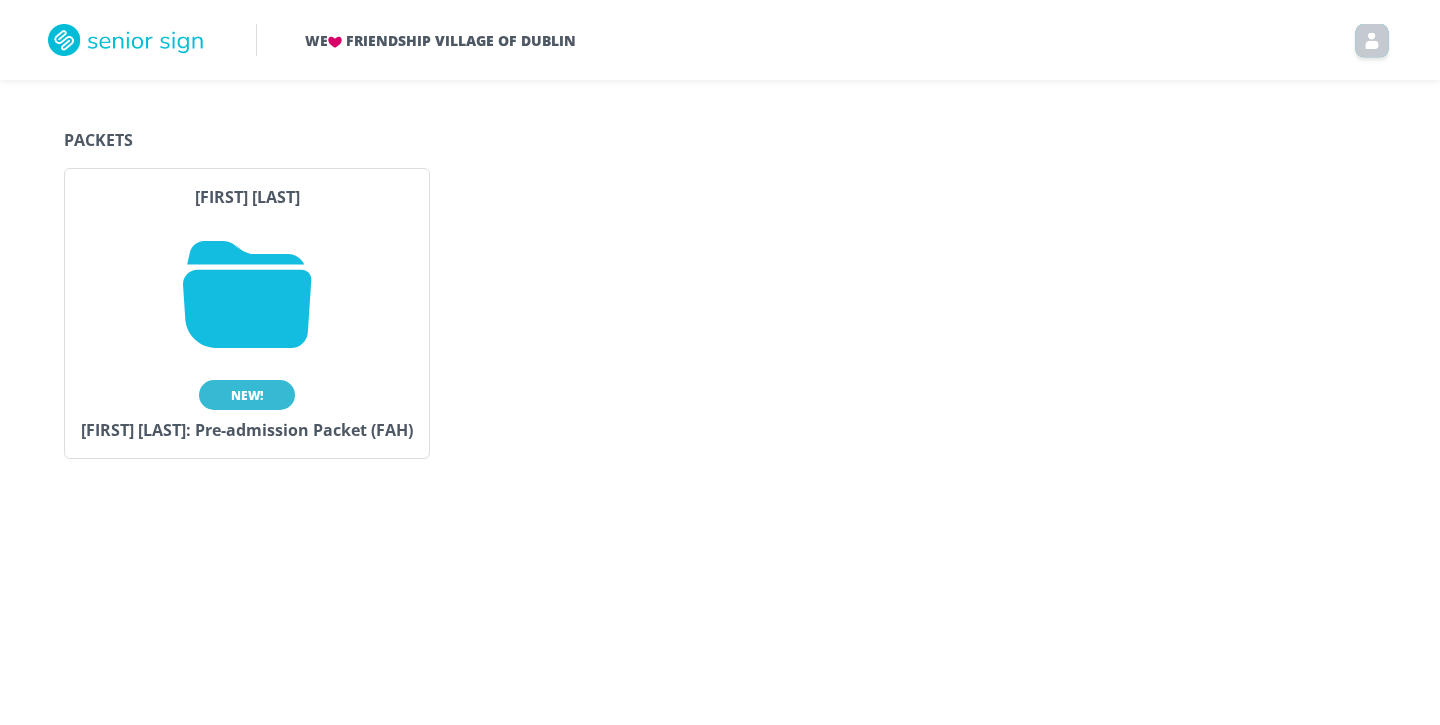 click at bounding box center [247, 294] 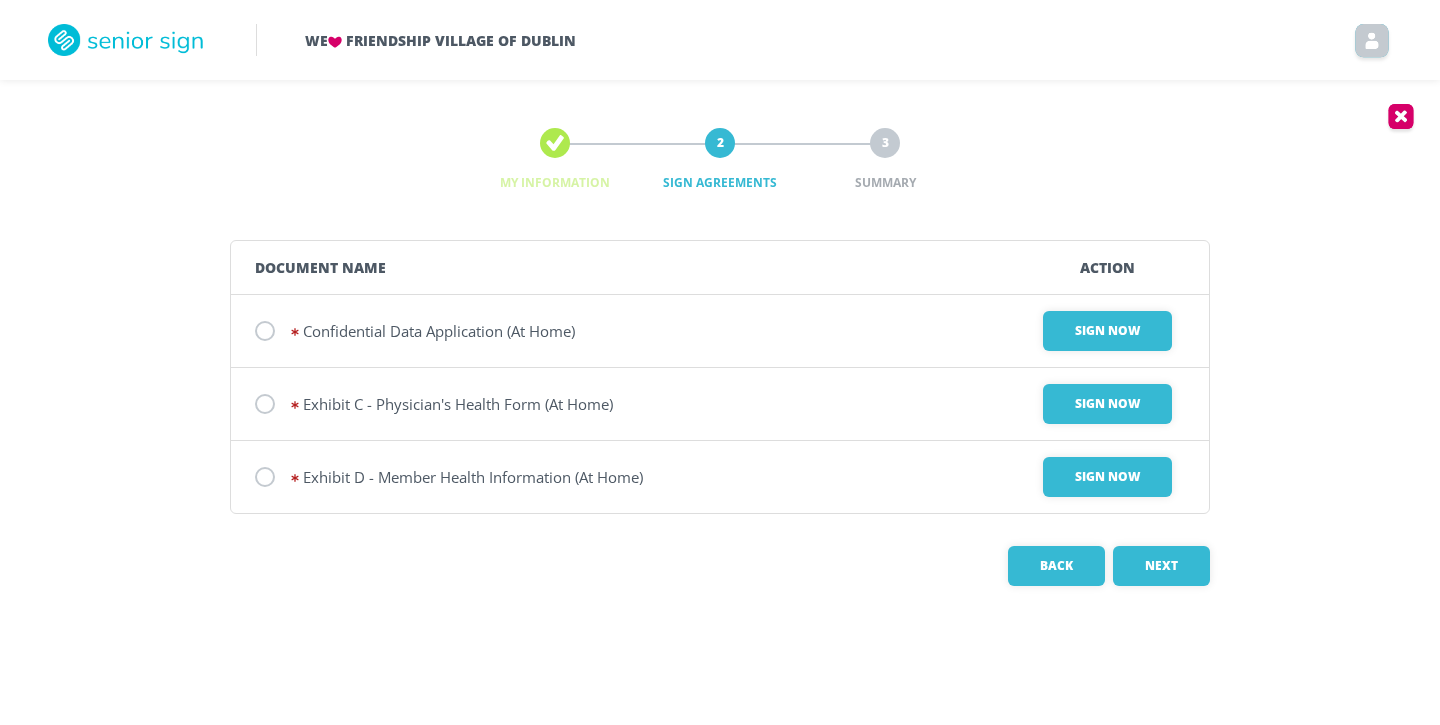 scroll, scrollTop: 1, scrollLeft: 2, axis: both 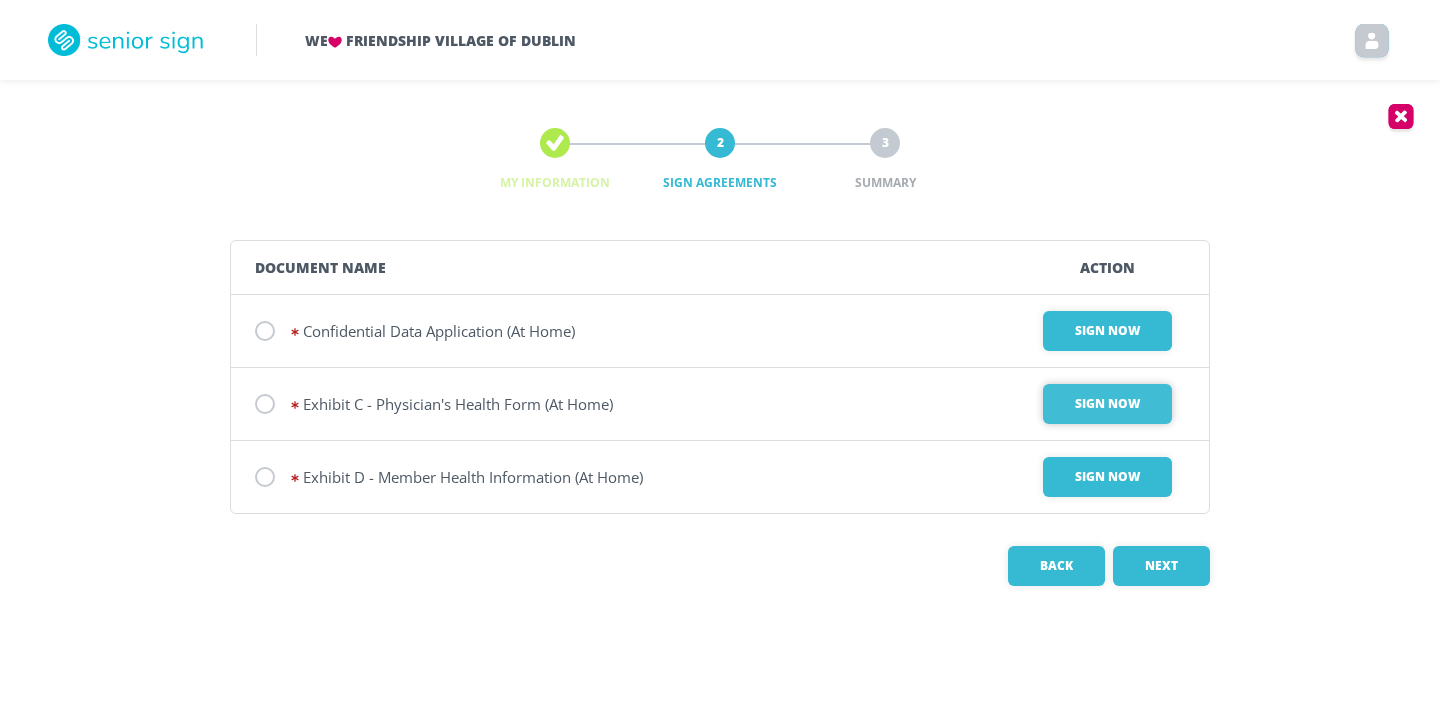 click on "Sign Now" at bounding box center [1107, 331] 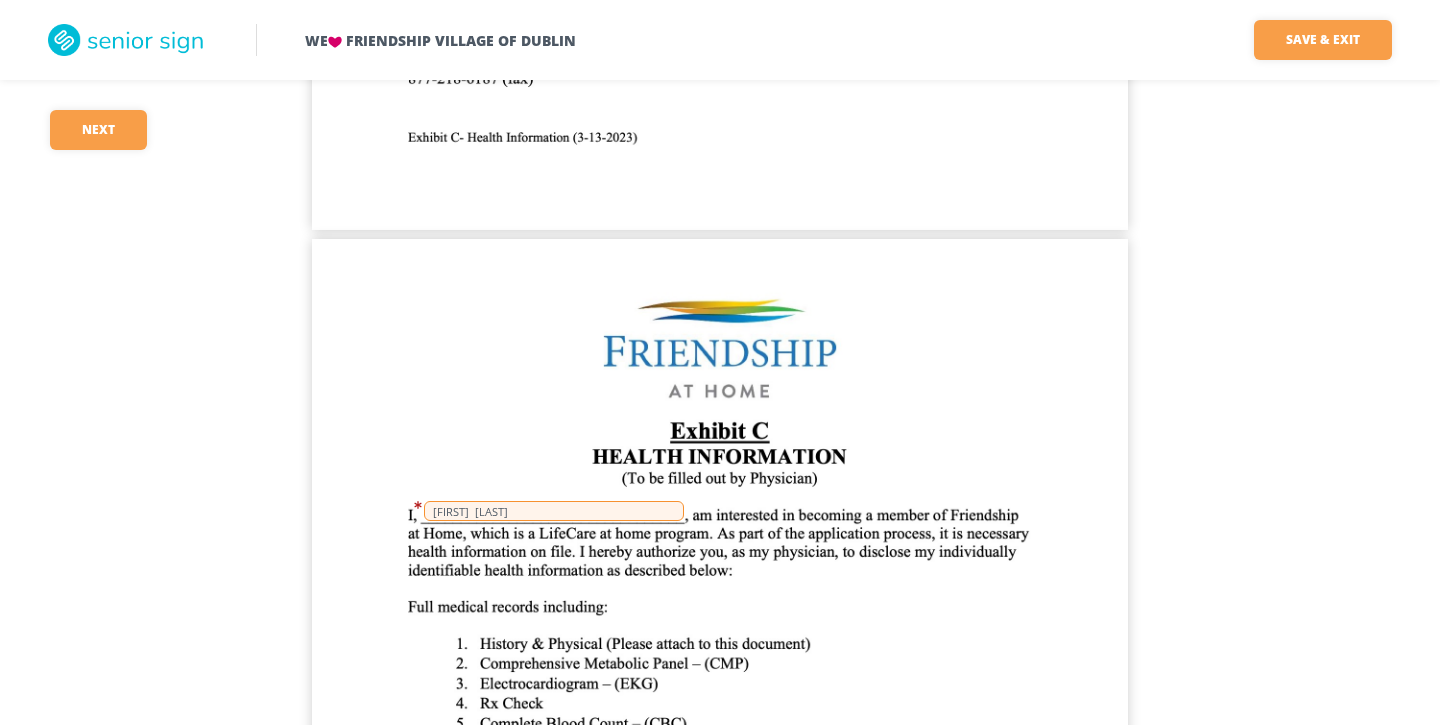 scroll, scrollTop: 977, scrollLeft: 0, axis: vertical 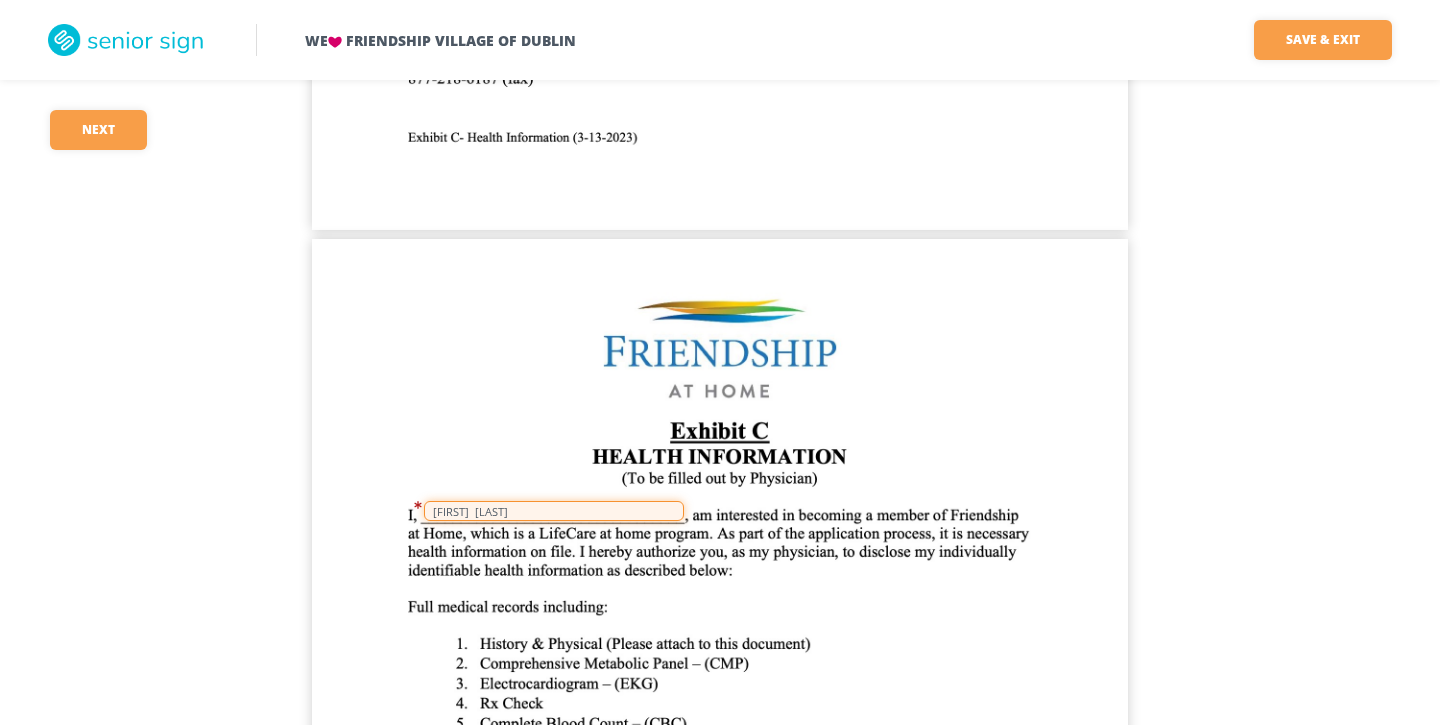 click on "[FIRST]  [LAST]" at bounding box center (554, 511) 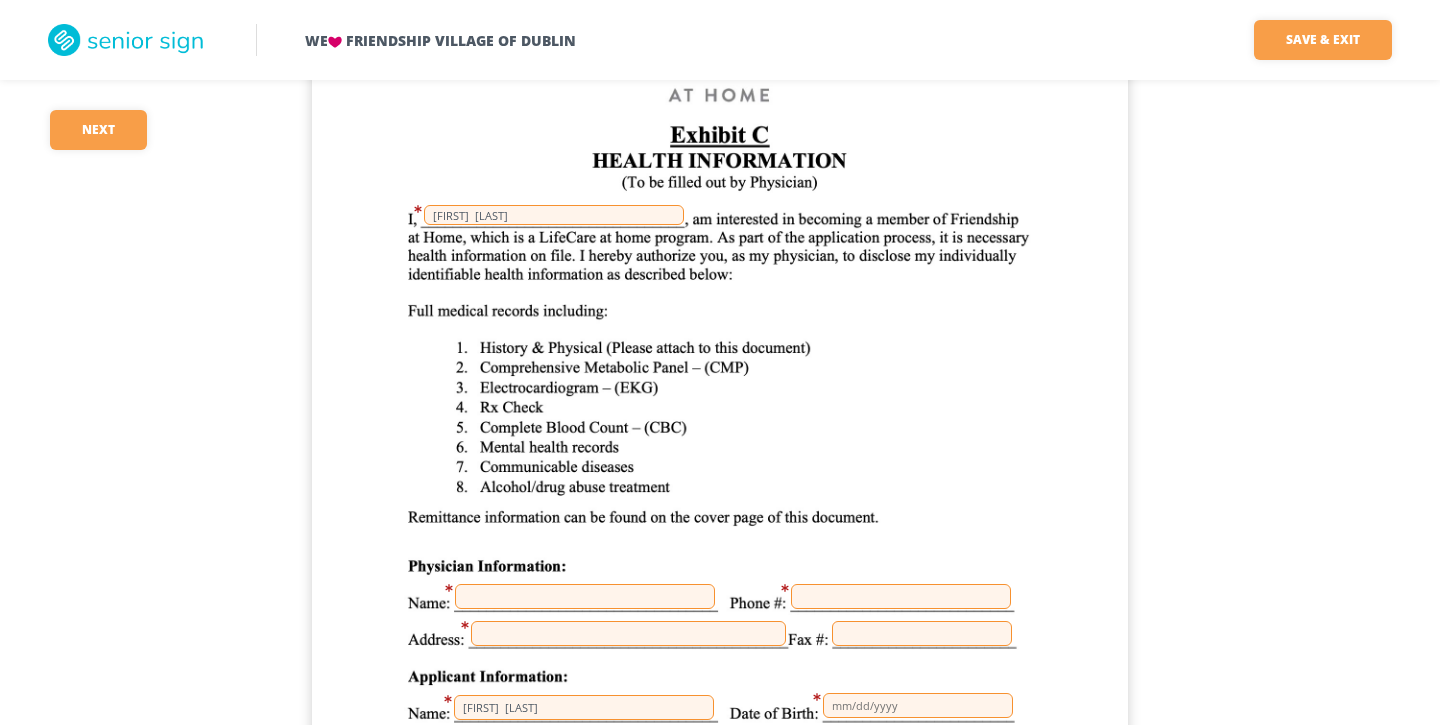 scroll, scrollTop: 1273, scrollLeft: 0, axis: vertical 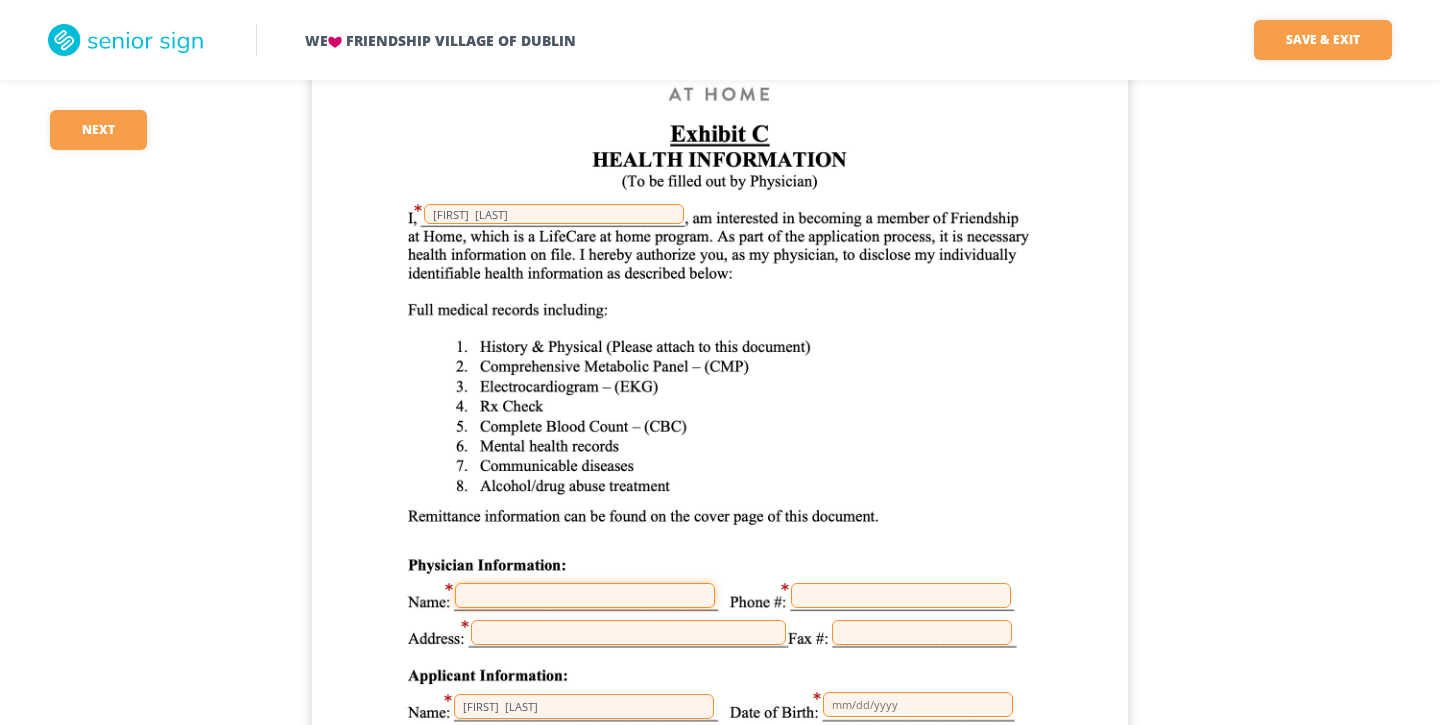 click at bounding box center (585, 595) 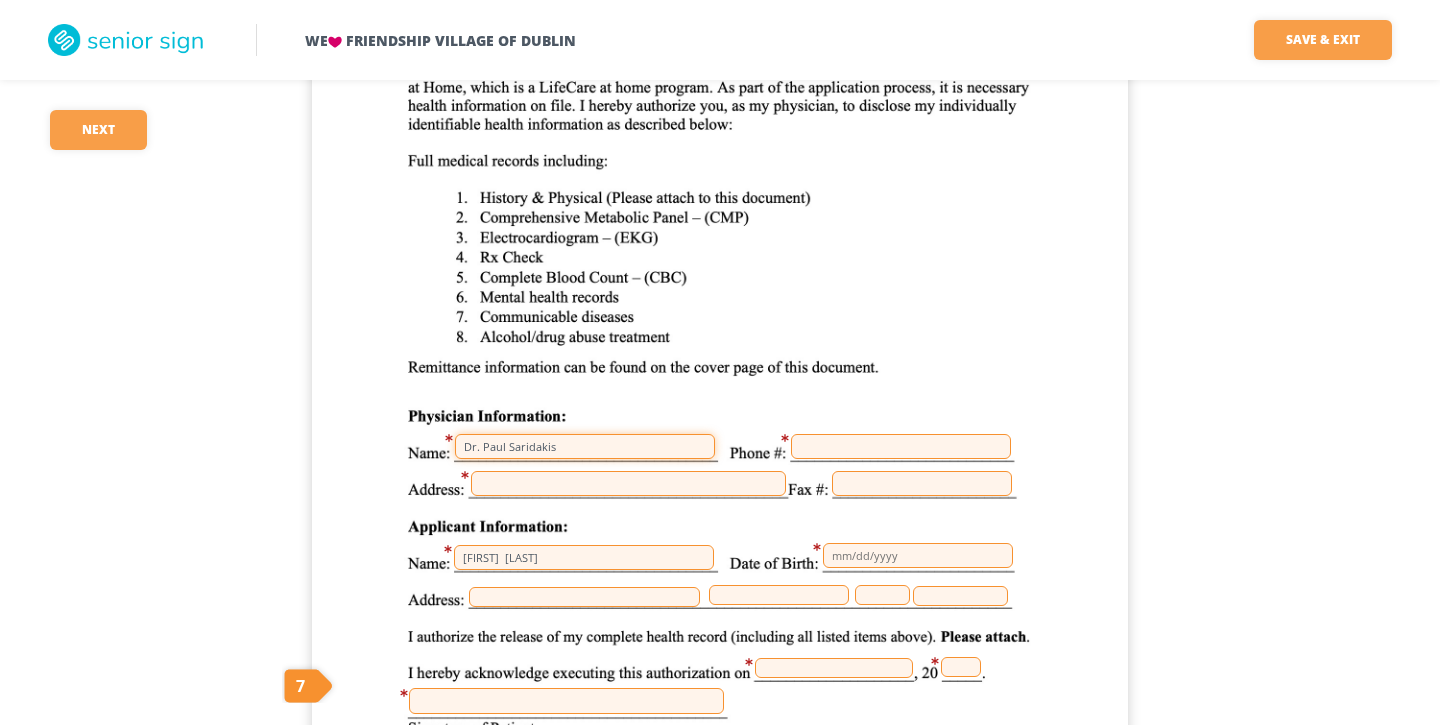 scroll, scrollTop: 1424, scrollLeft: 0, axis: vertical 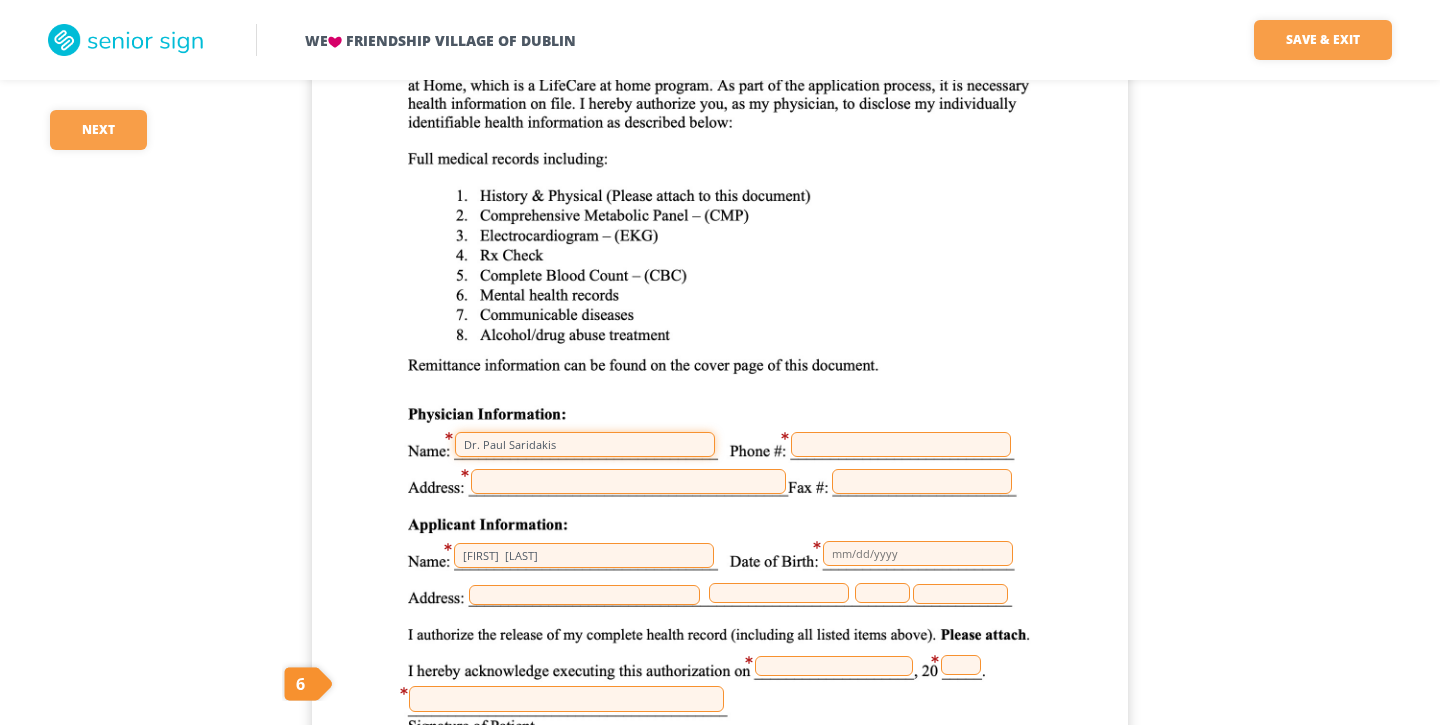 type on "Dr. Paul Saridakis" 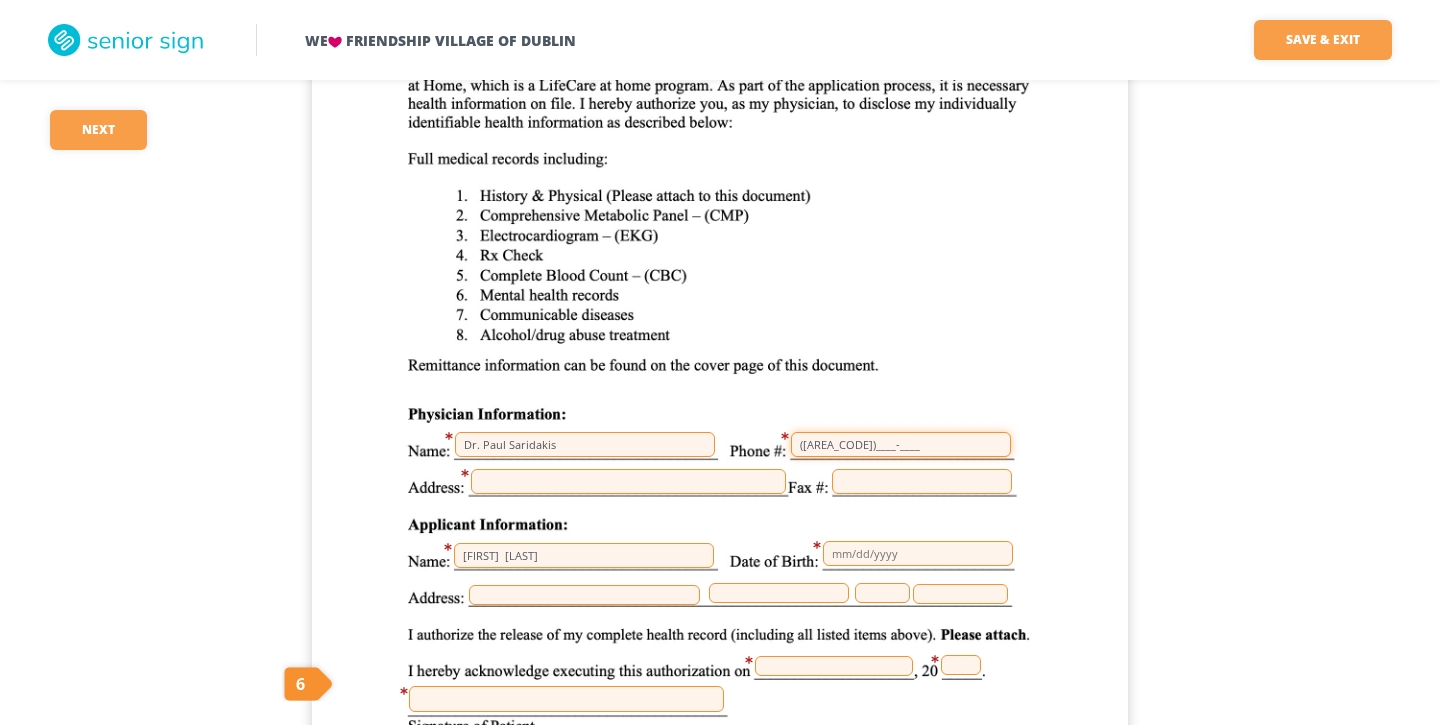 scroll, scrollTop: 1422, scrollLeft: 0, axis: vertical 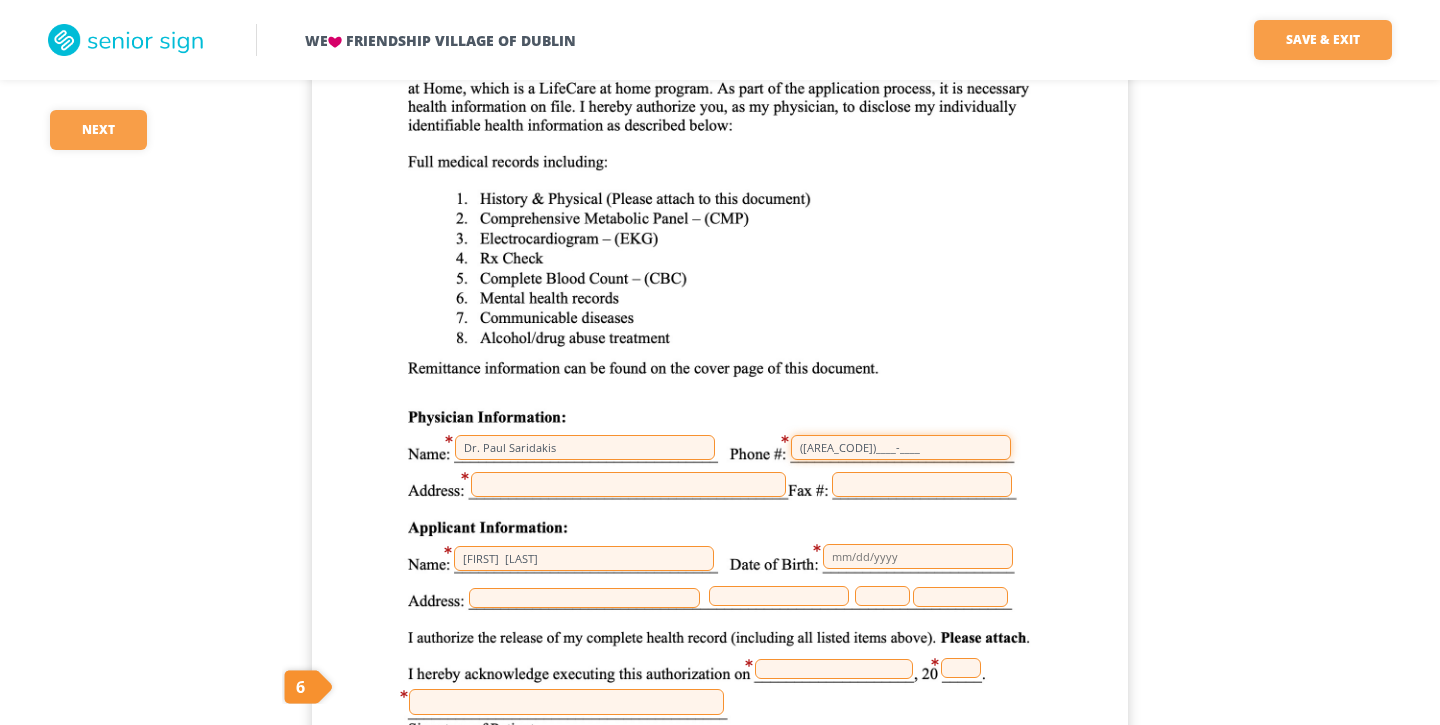 click on "([AREA_CODE])____-____" at bounding box center (901, 447) 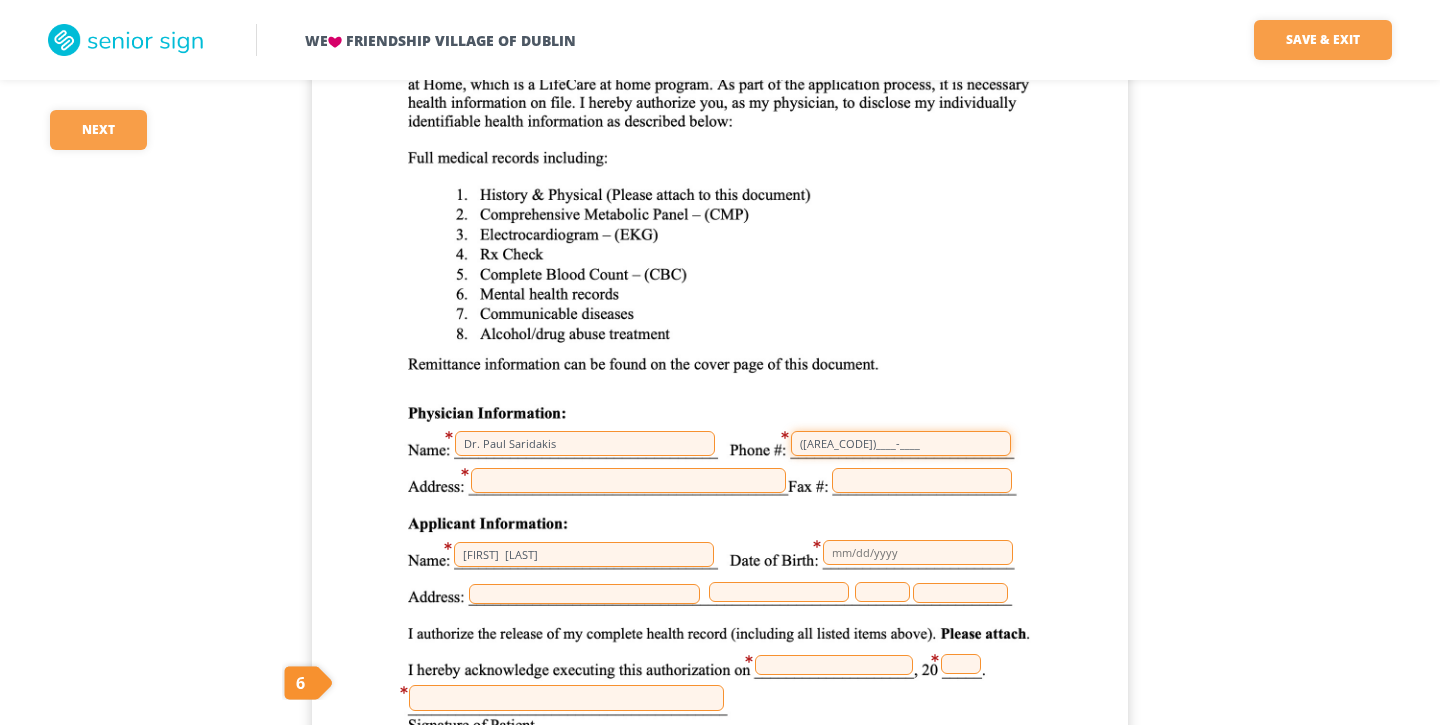 scroll, scrollTop: 1425, scrollLeft: 0, axis: vertical 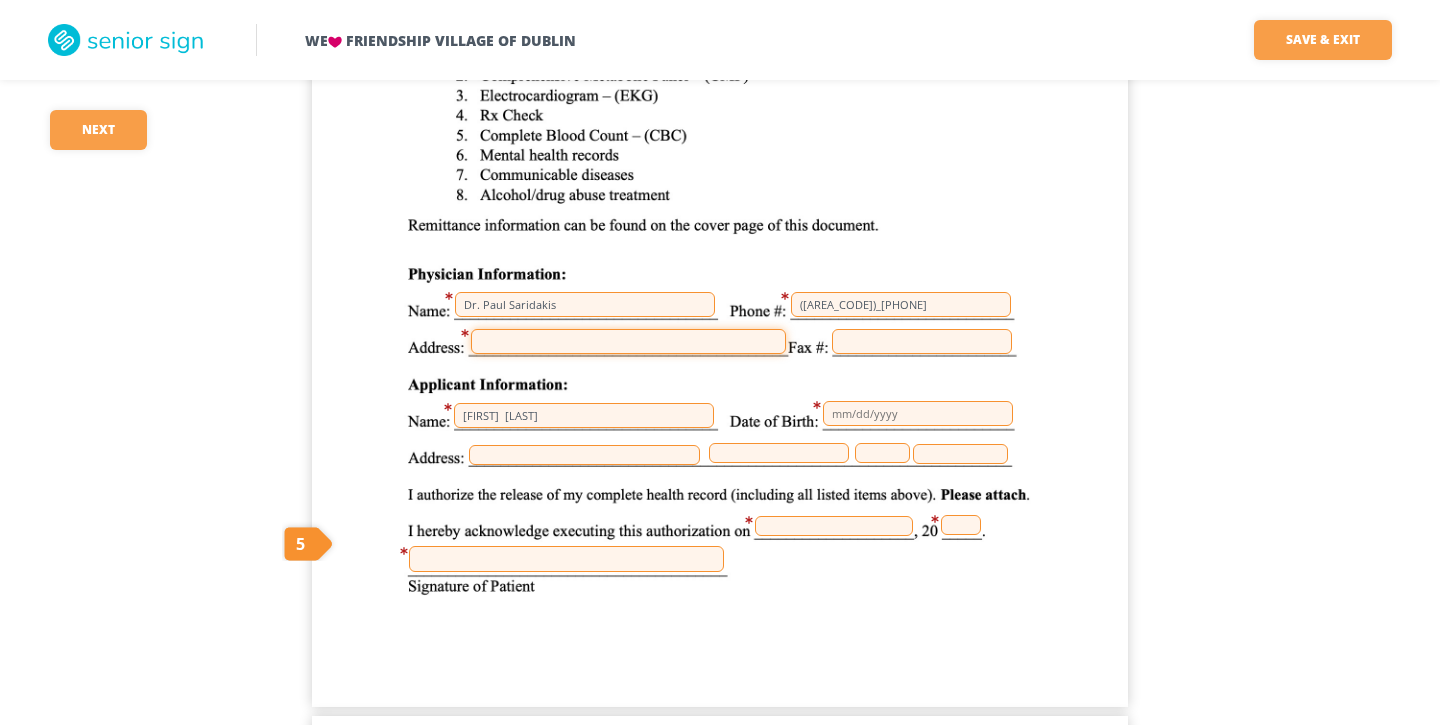 click at bounding box center (628, 341) 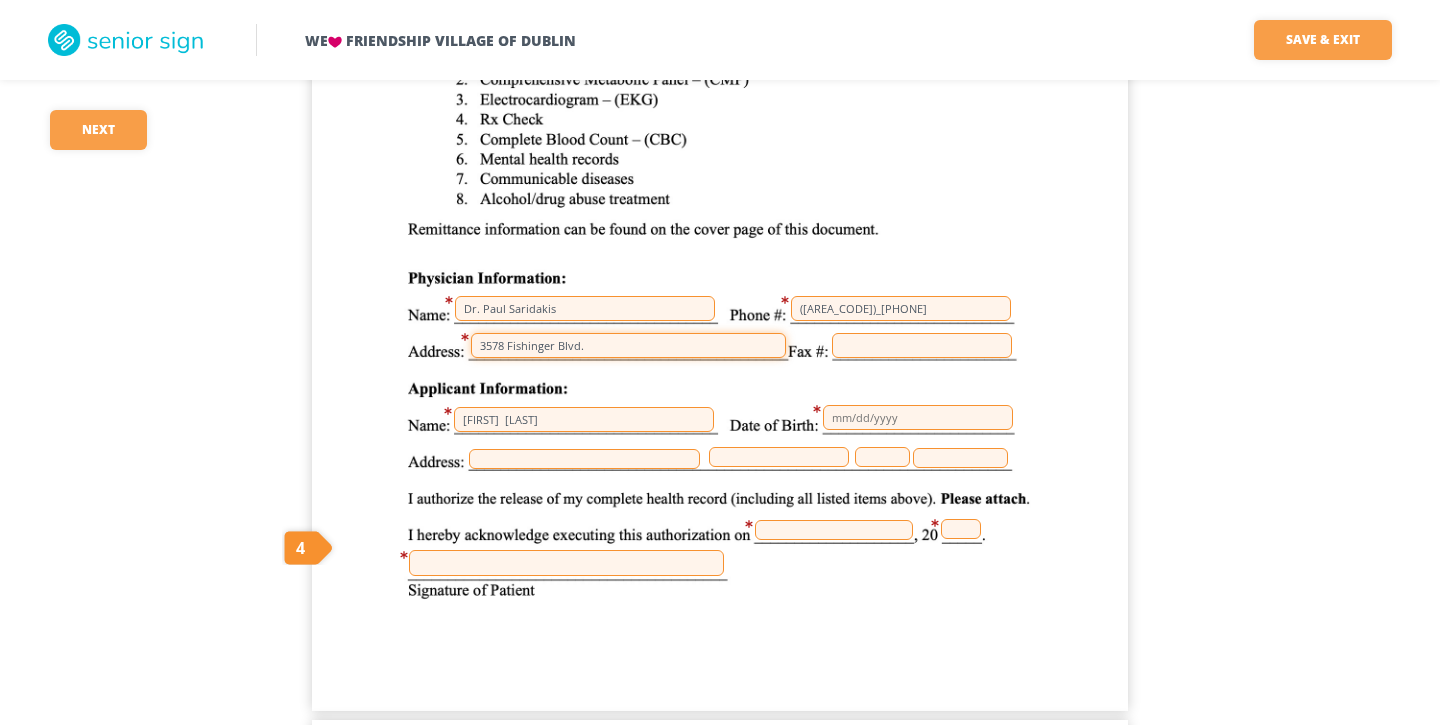 scroll, scrollTop: 1561, scrollLeft: 0, axis: vertical 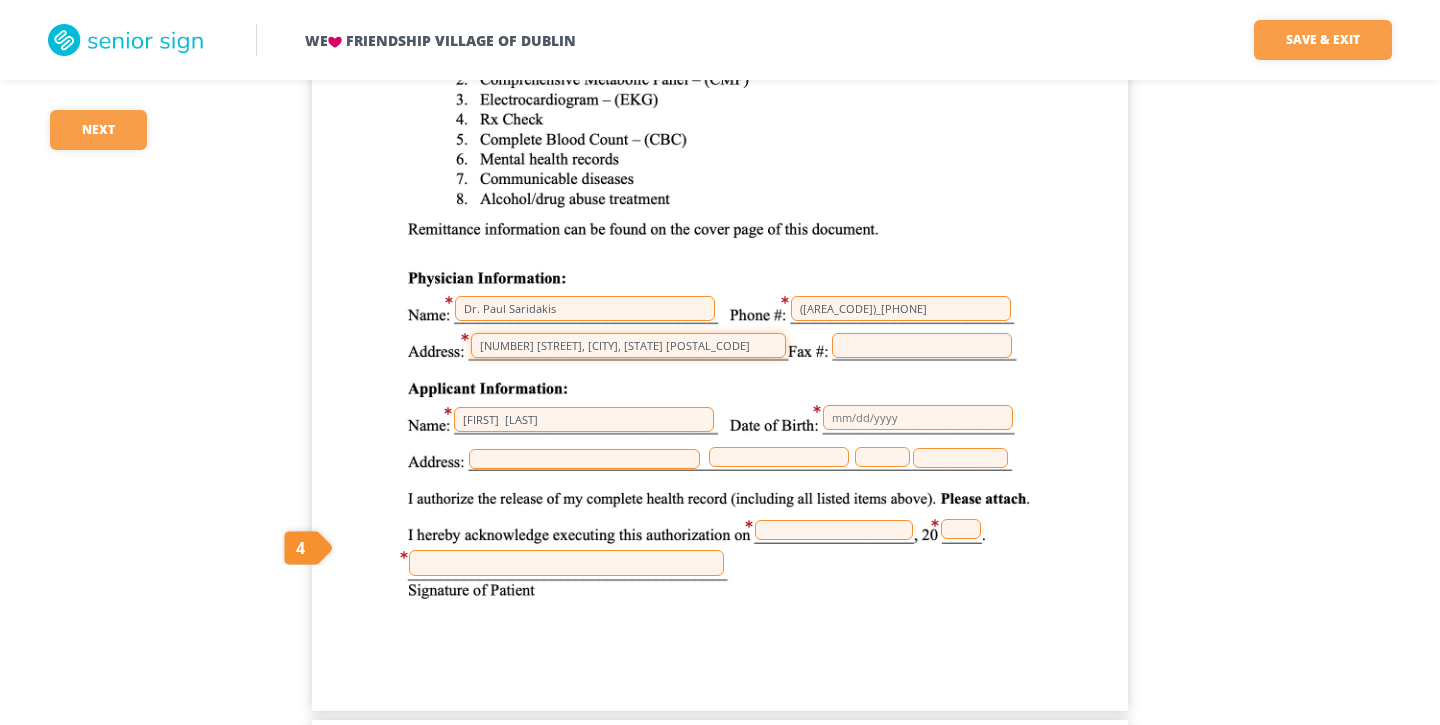 type on "[NUMBER] [STREET], [CITY], [STATE] [POSTAL_CODE]" 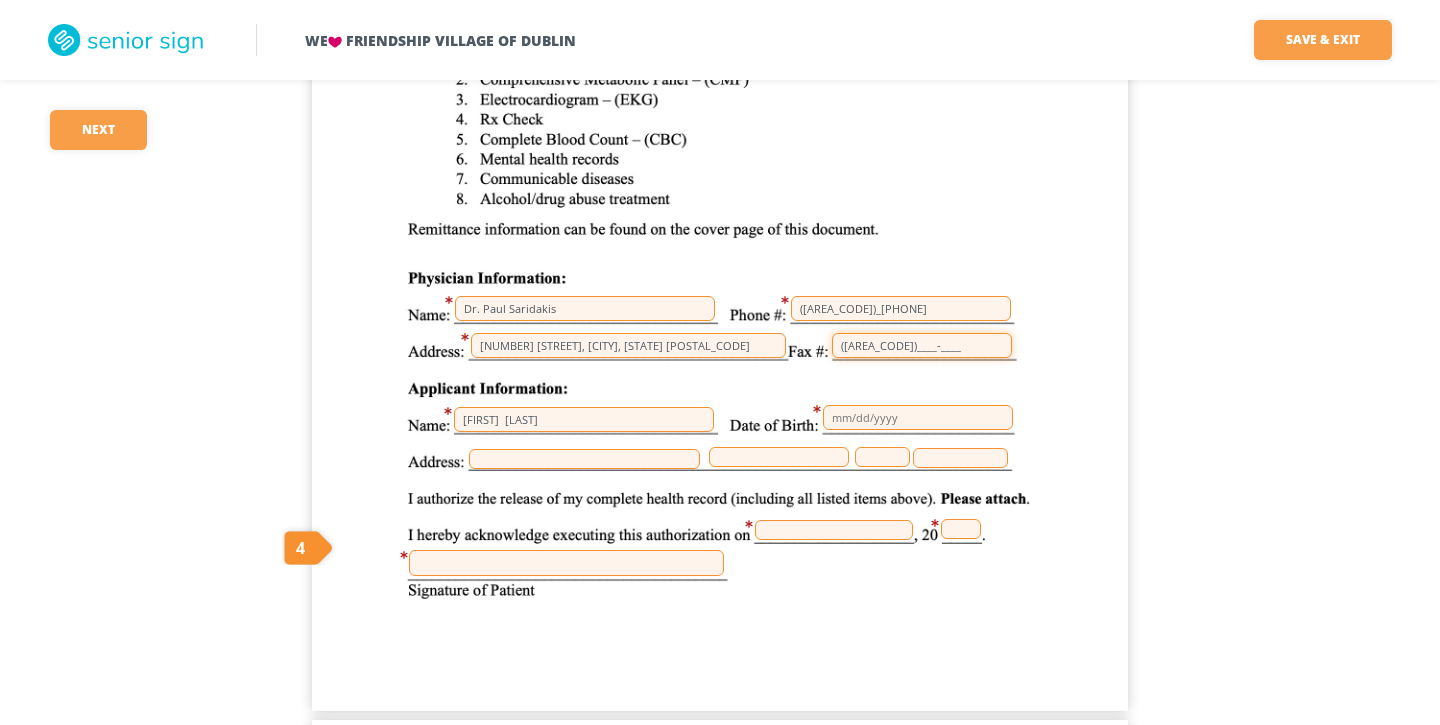 click on "([AREA_CODE])____-____" at bounding box center (922, 345) 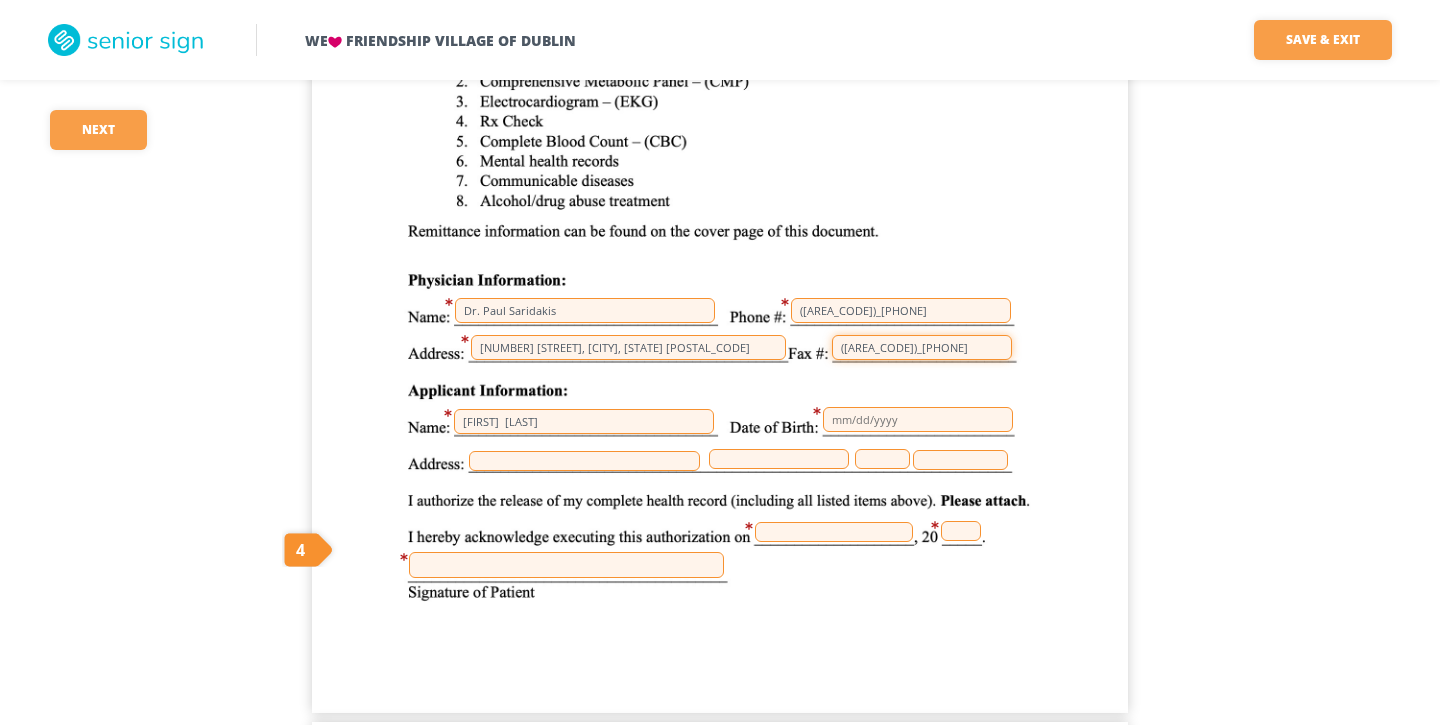 scroll, scrollTop: 1558, scrollLeft: 0, axis: vertical 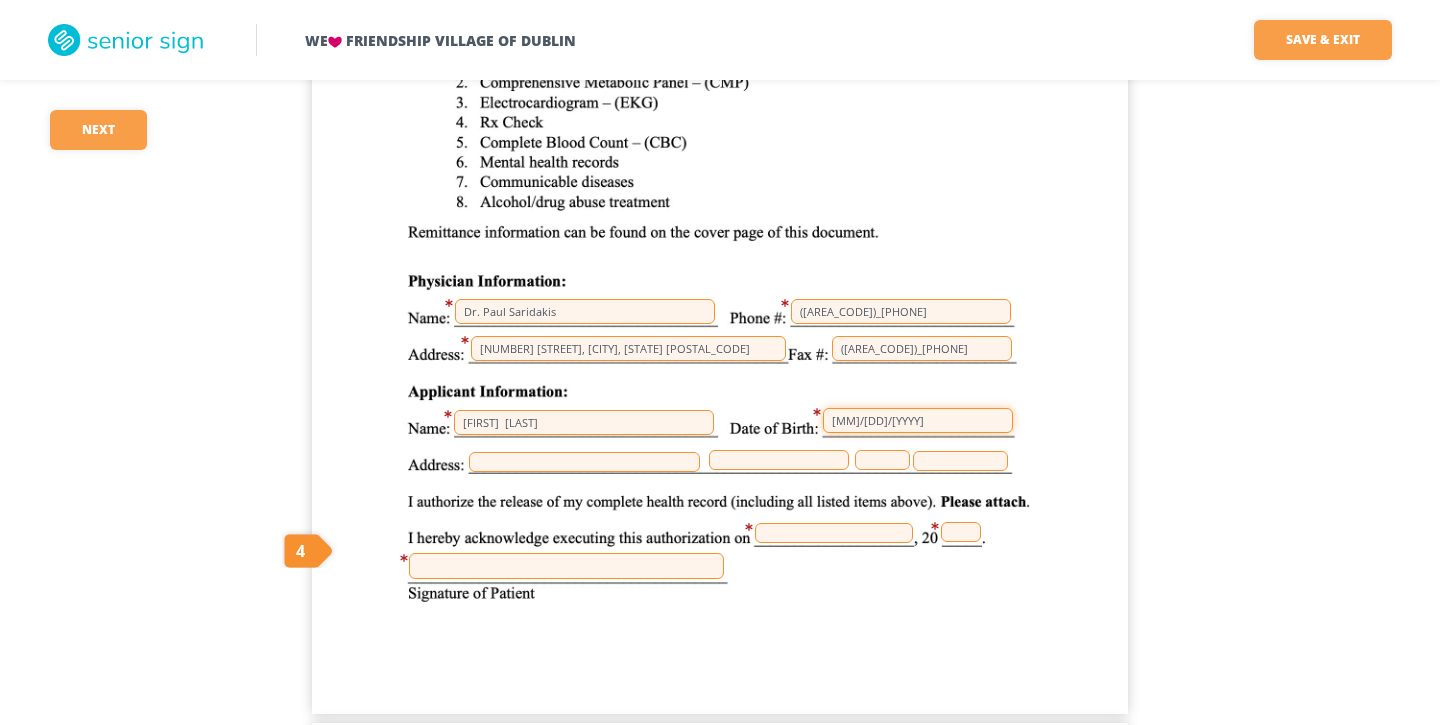 click on "[MM]/[DD]/[YYYY]" at bounding box center [918, 420] 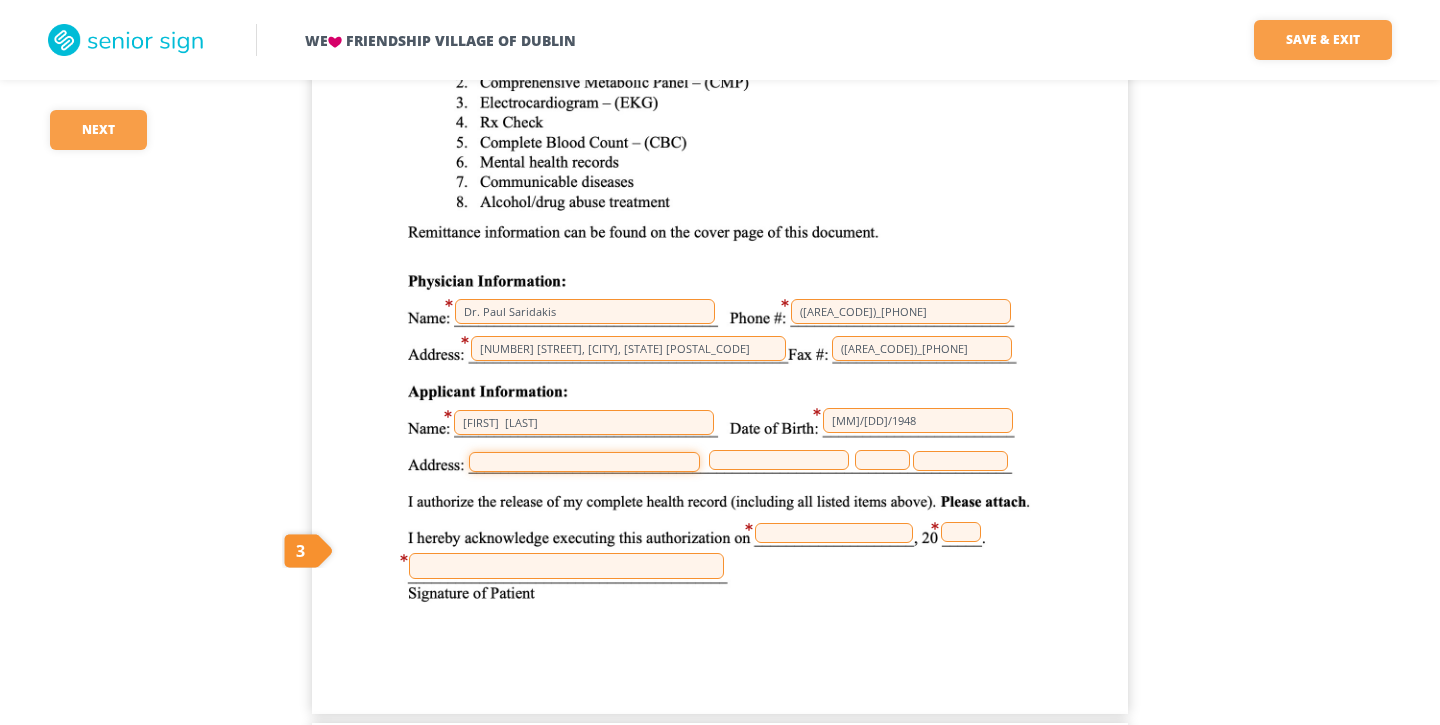 click at bounding box center [584, 462] 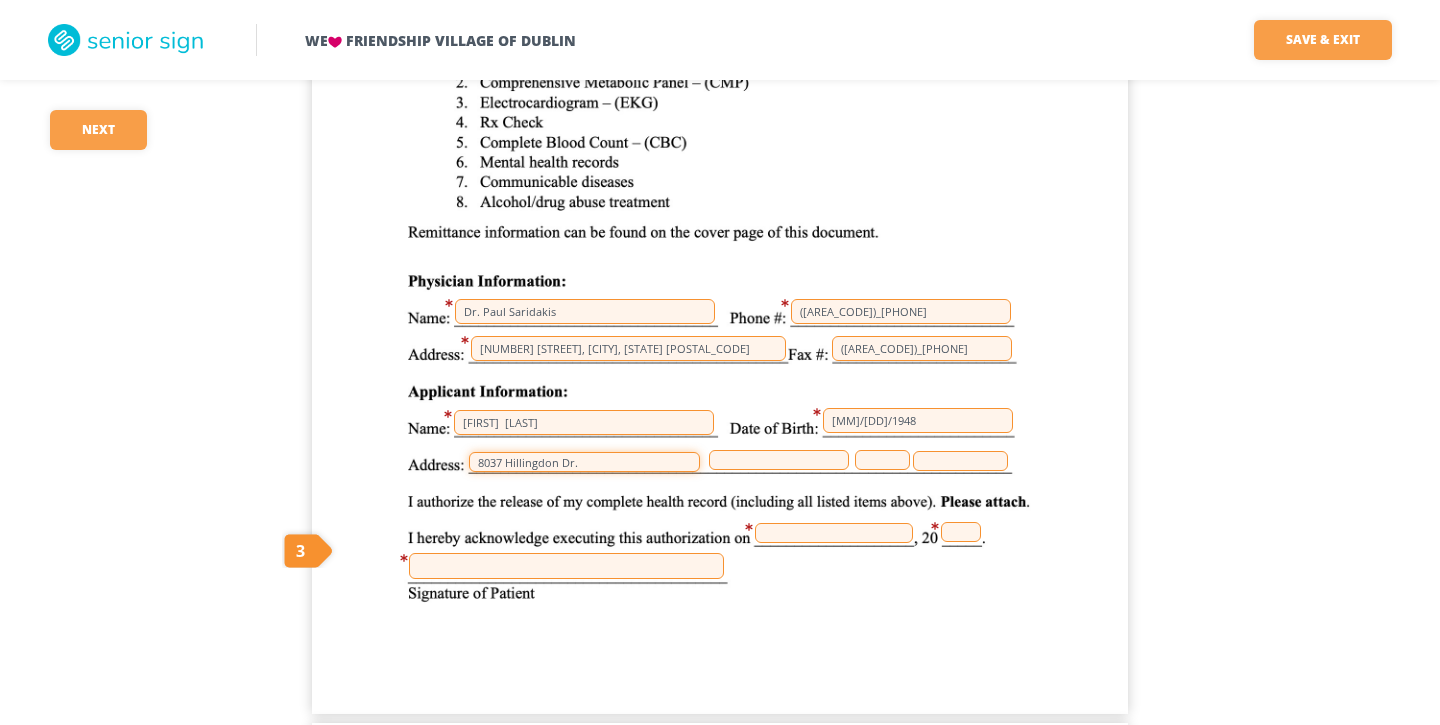 type on "8037 Hillingdon Dr." 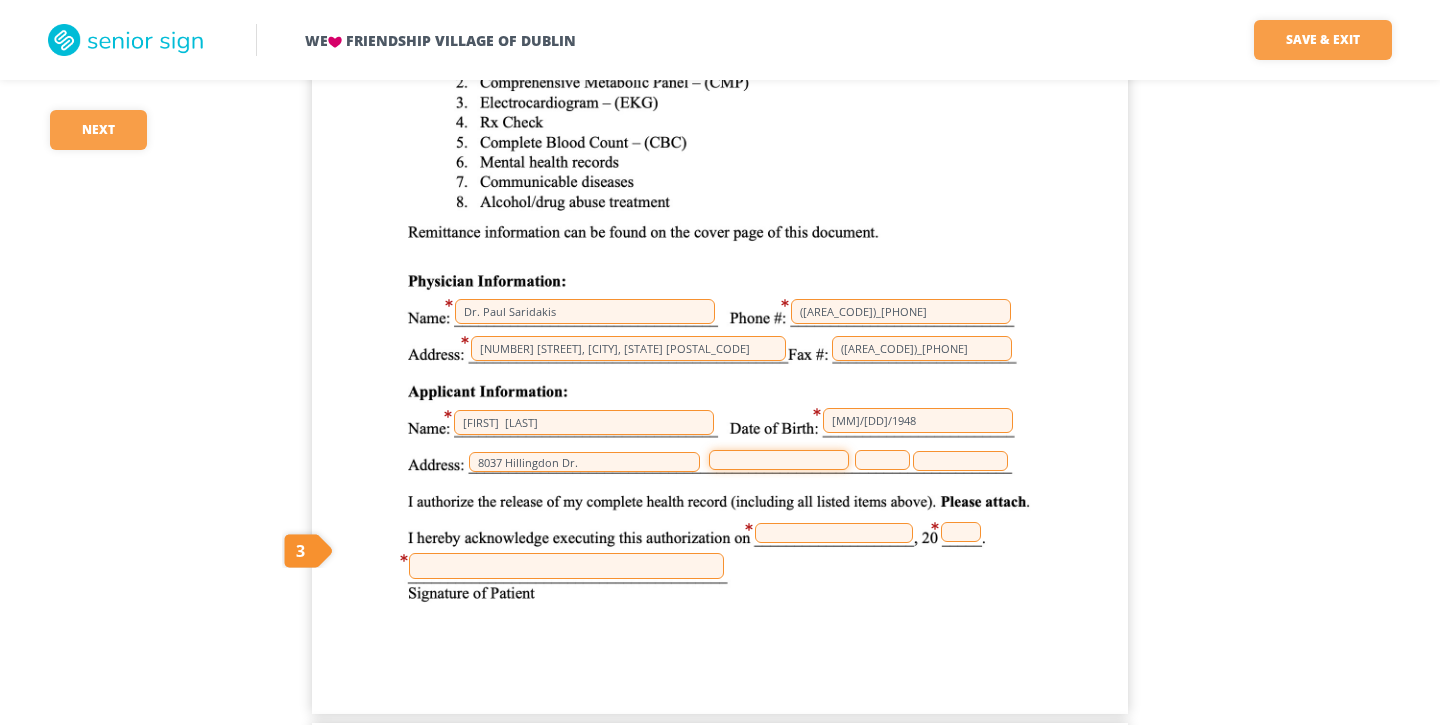 click at bounding box center (779, 460) 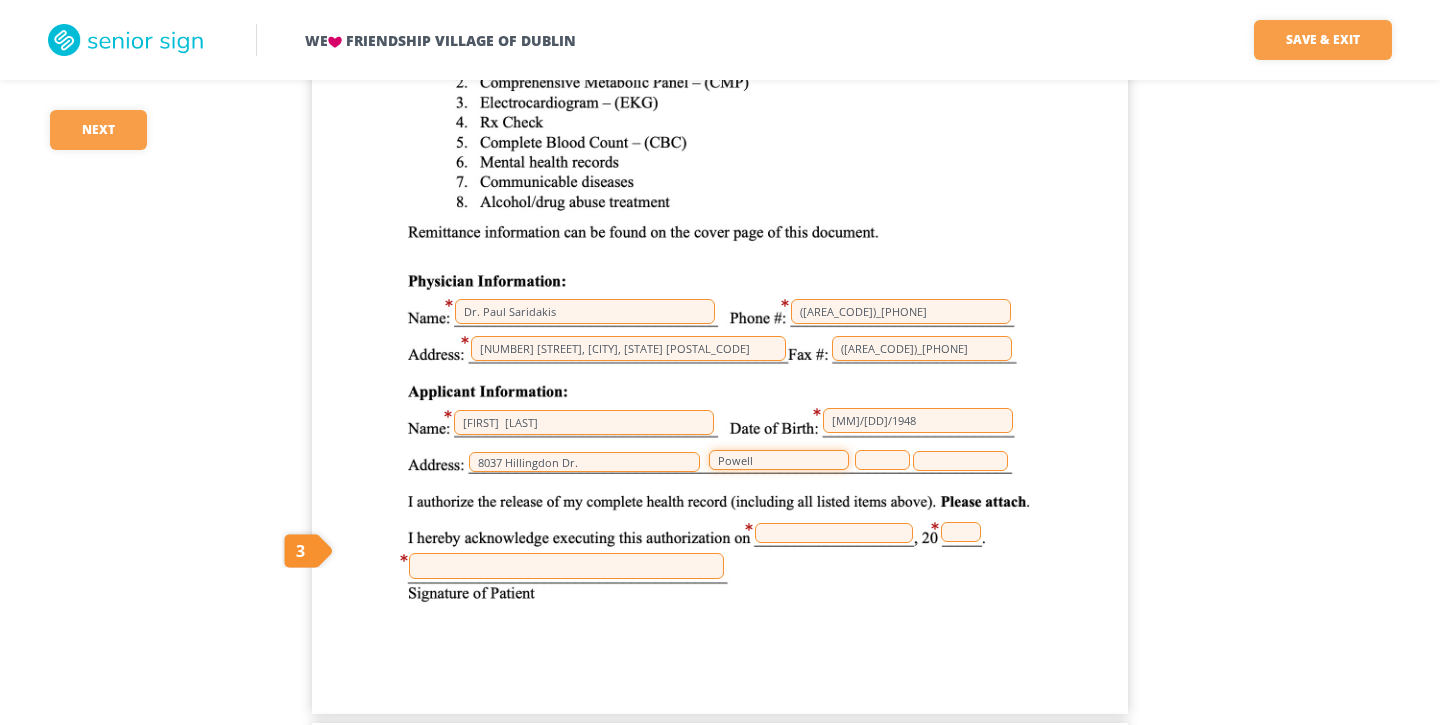 type on "Powell" 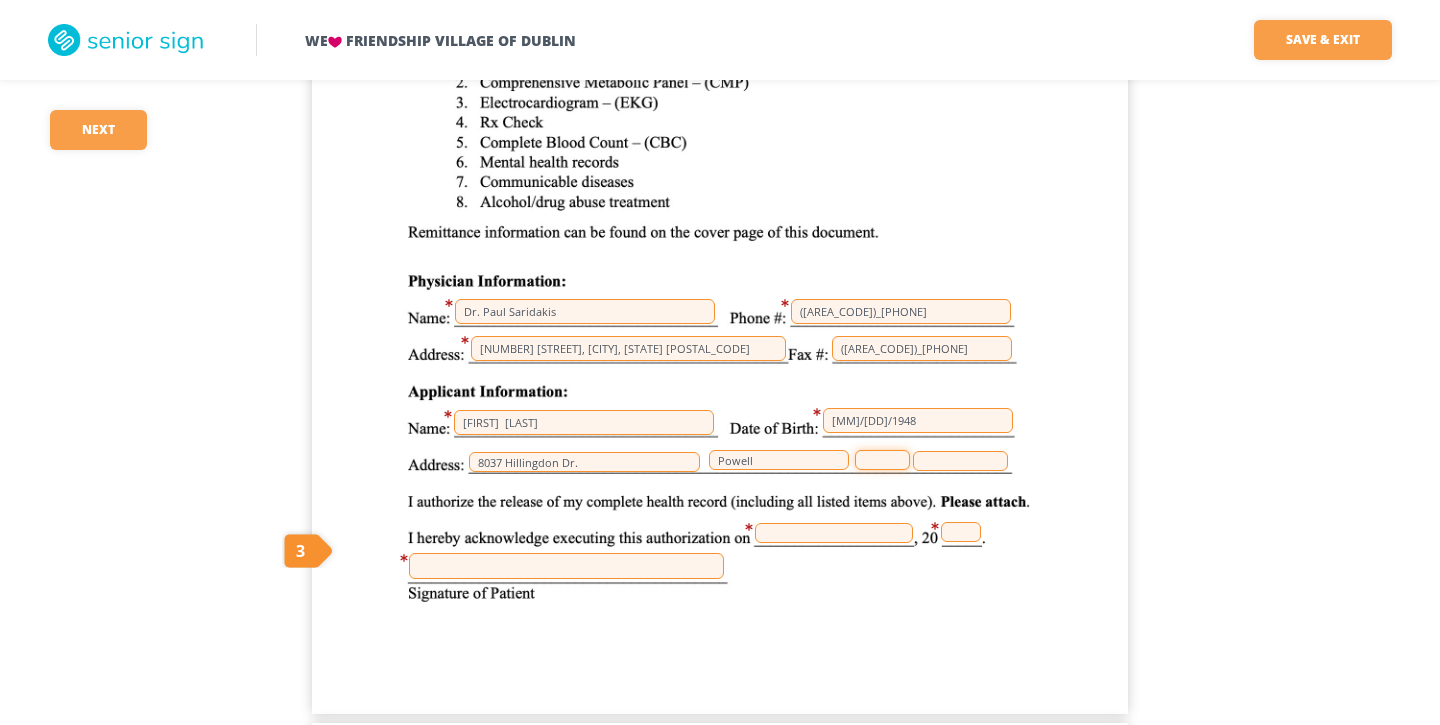 click at bounding box center (882, 460) 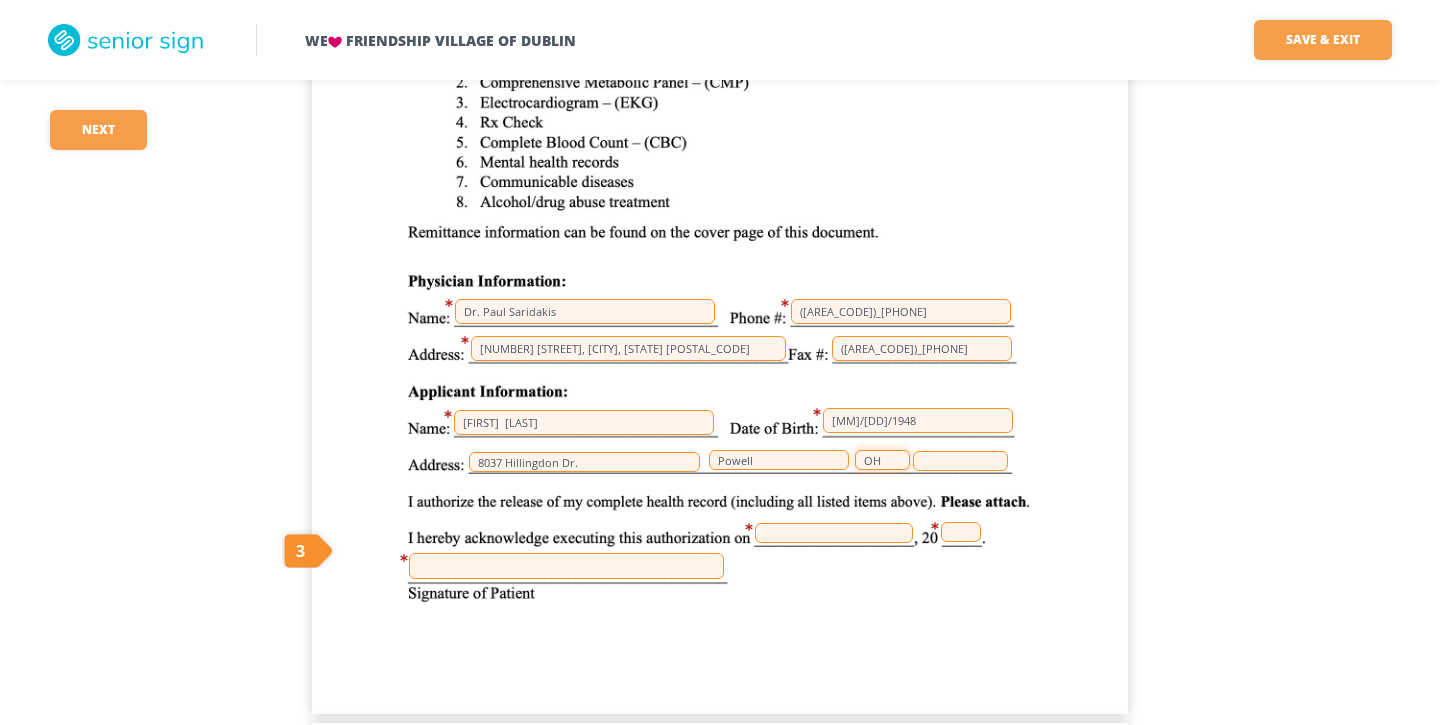 type on "OH" 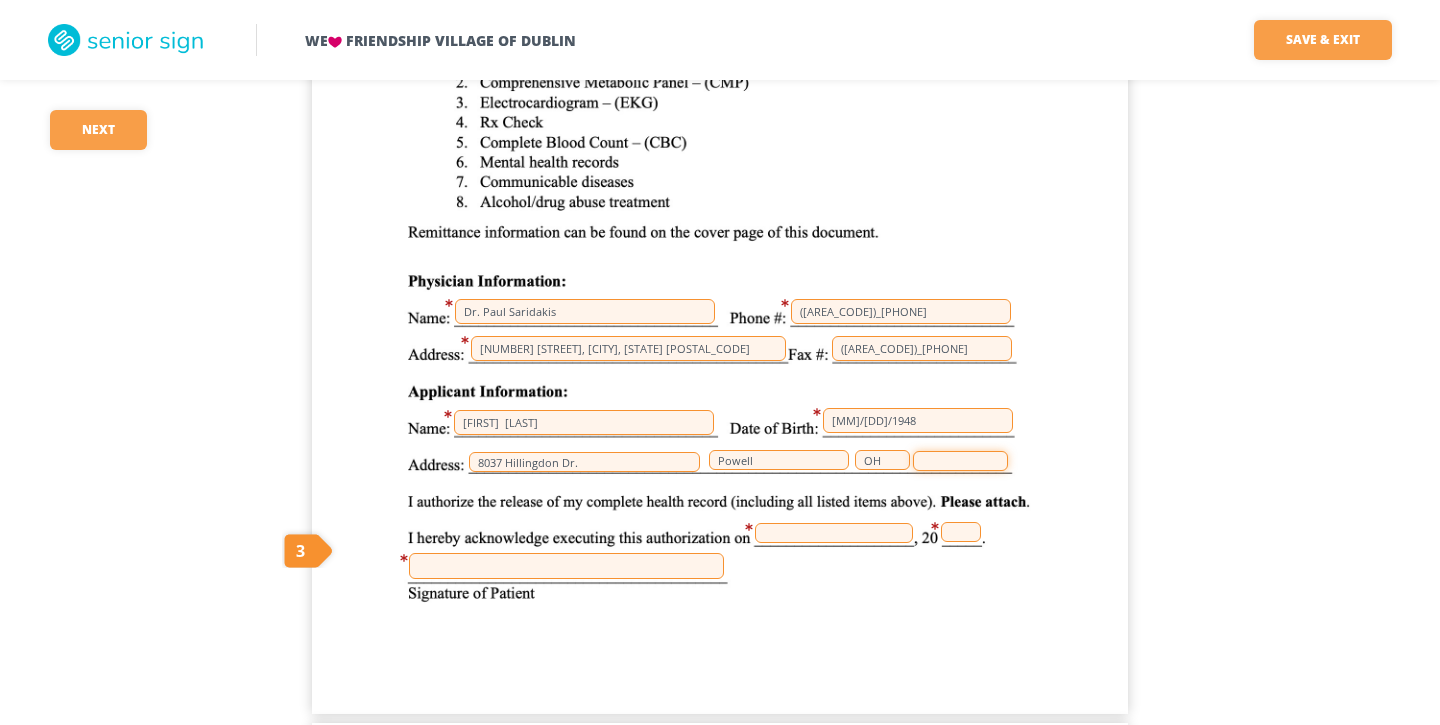 click at bounding box center [960, 461] 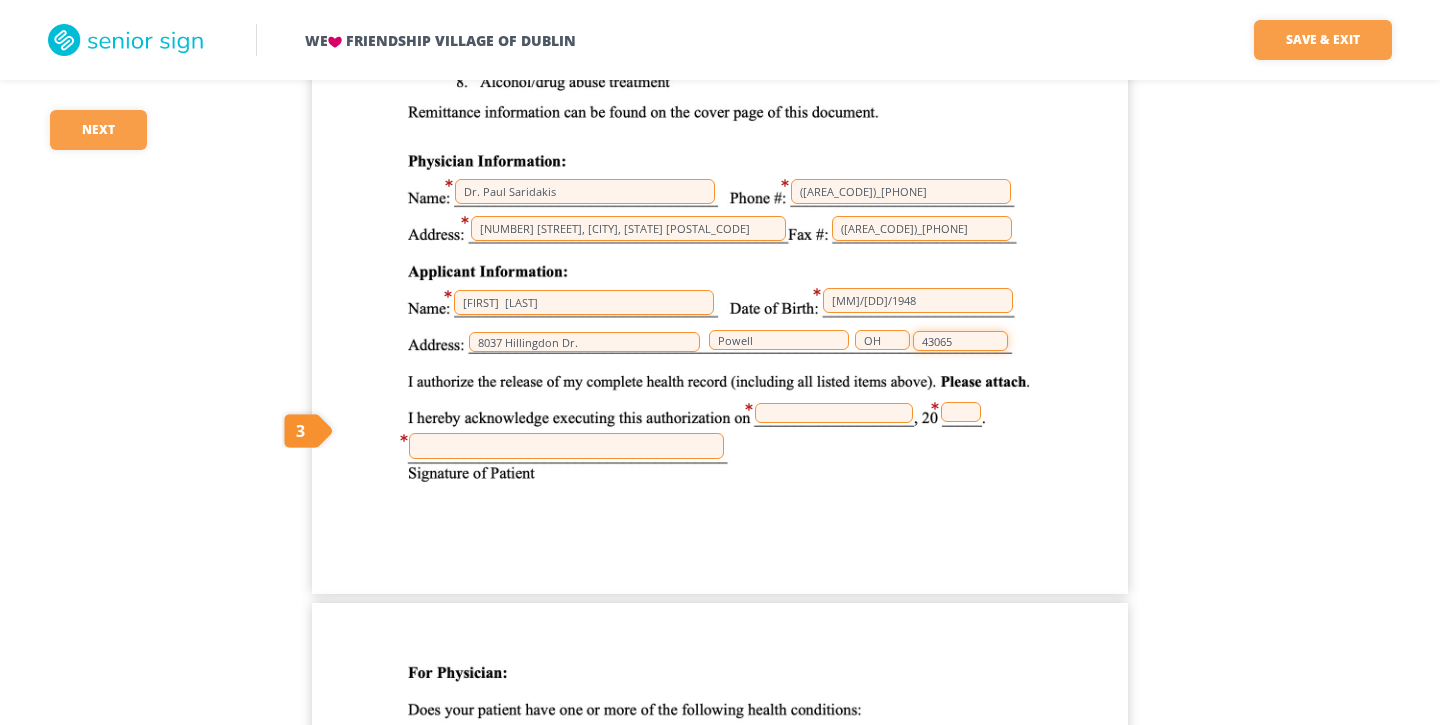 scroll, scrollTop: 1679, scrollLeft: 0, axis: vertical 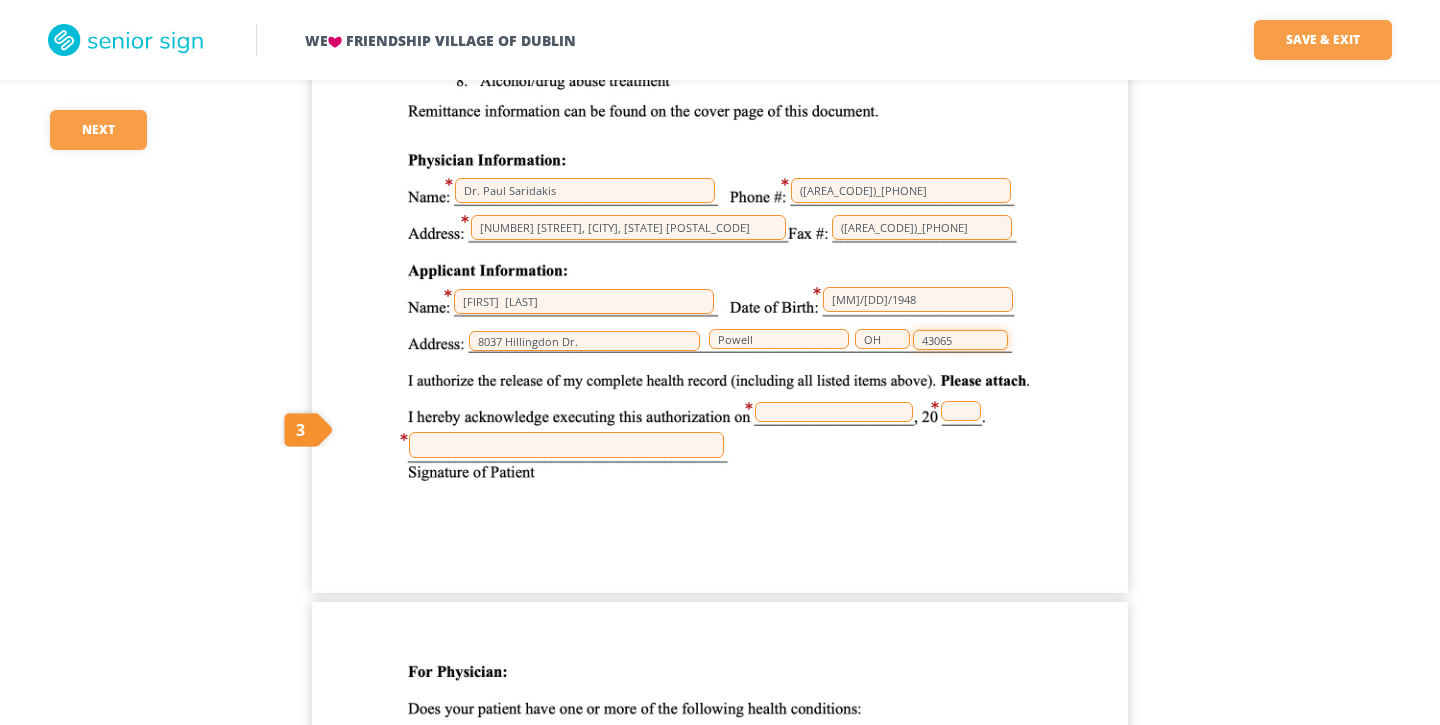 type on "43065" 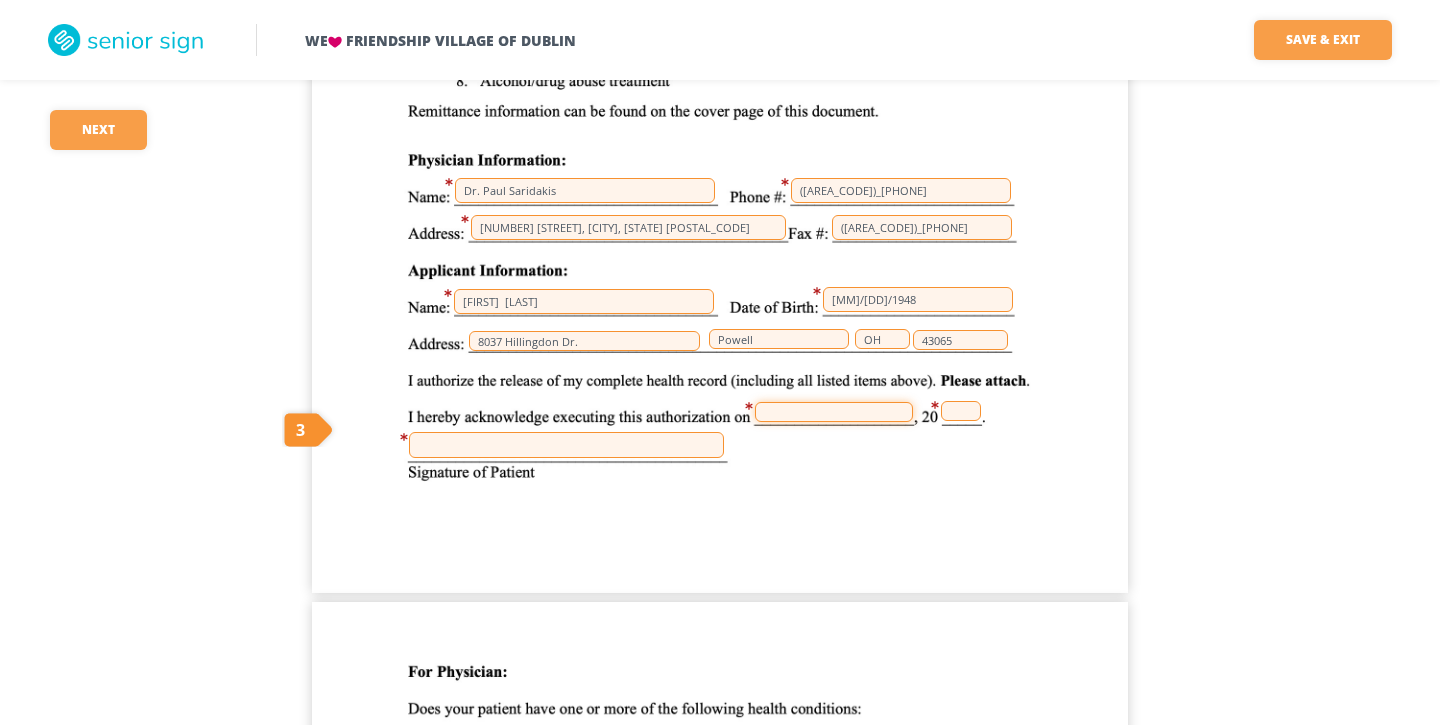 click at bounding box center [834, 412] 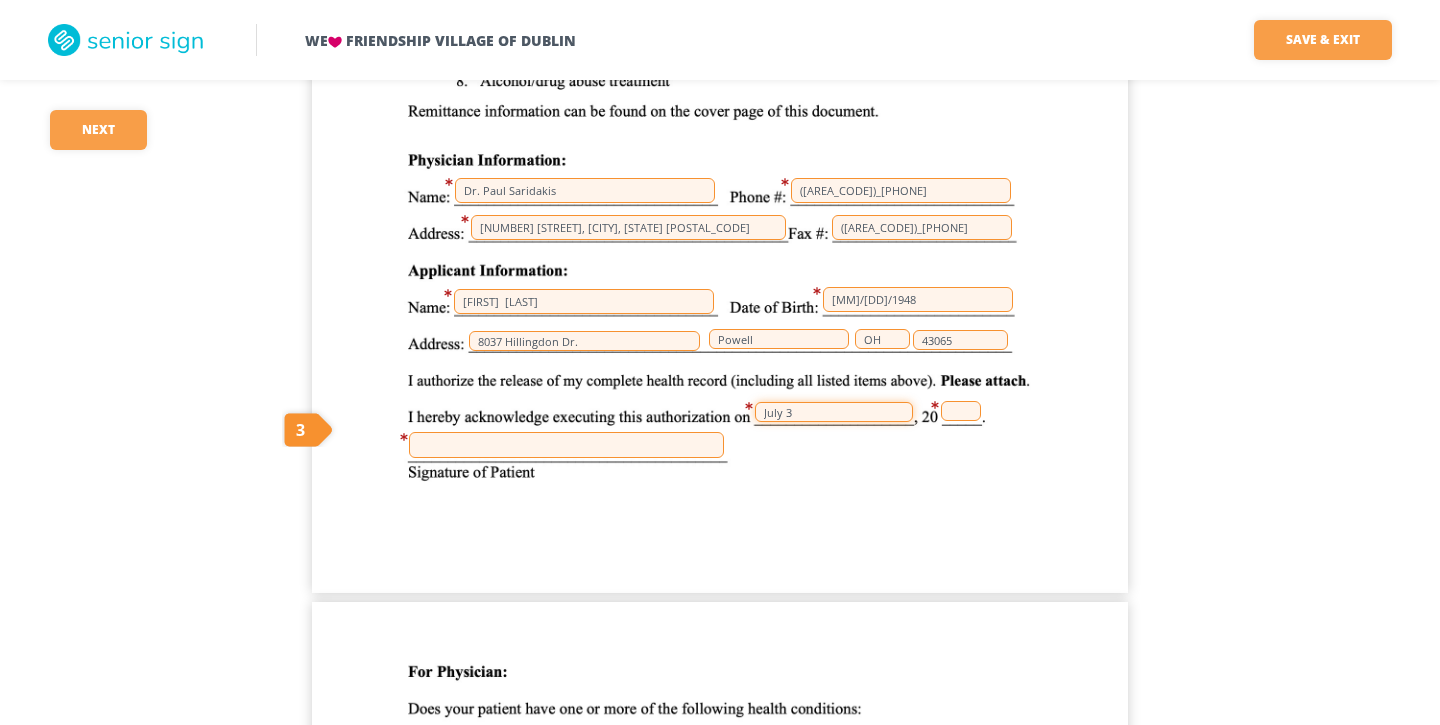 type on "July 3" 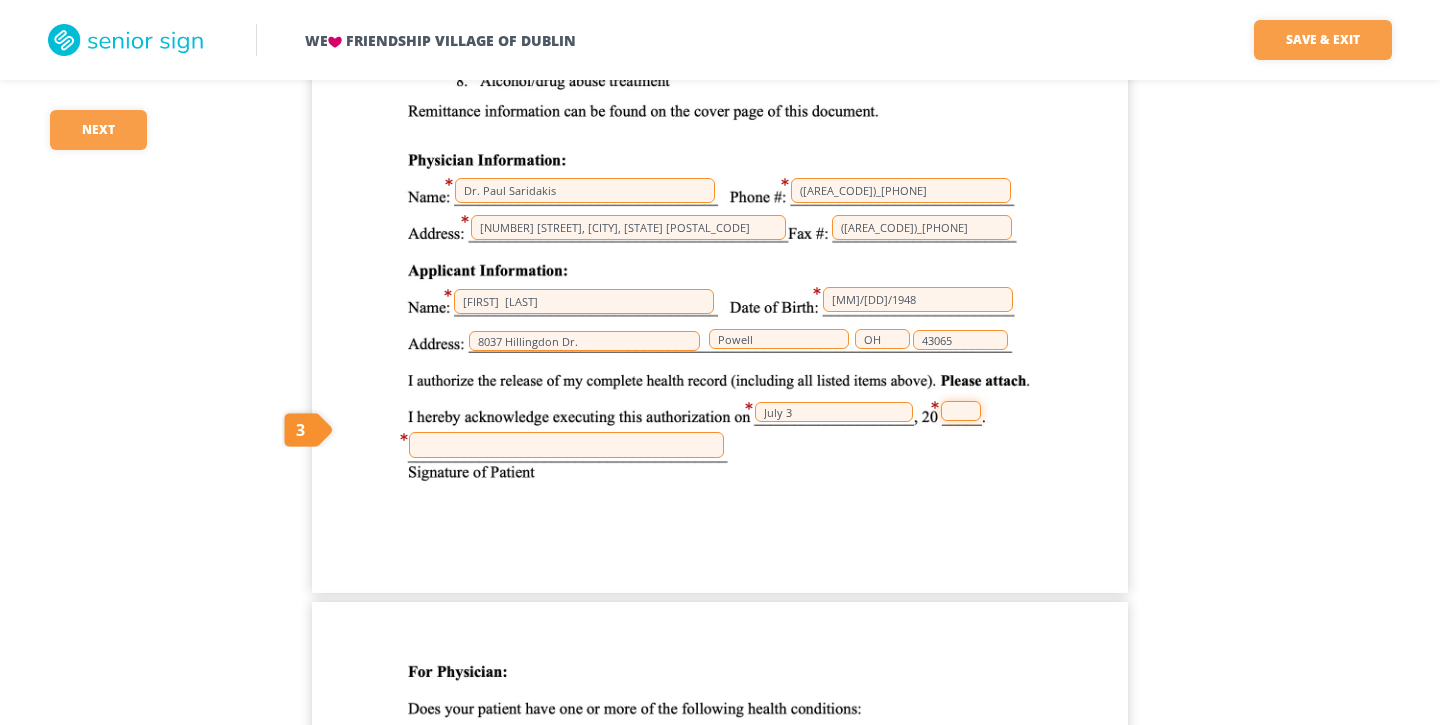 click at bounding box center [961, 411] 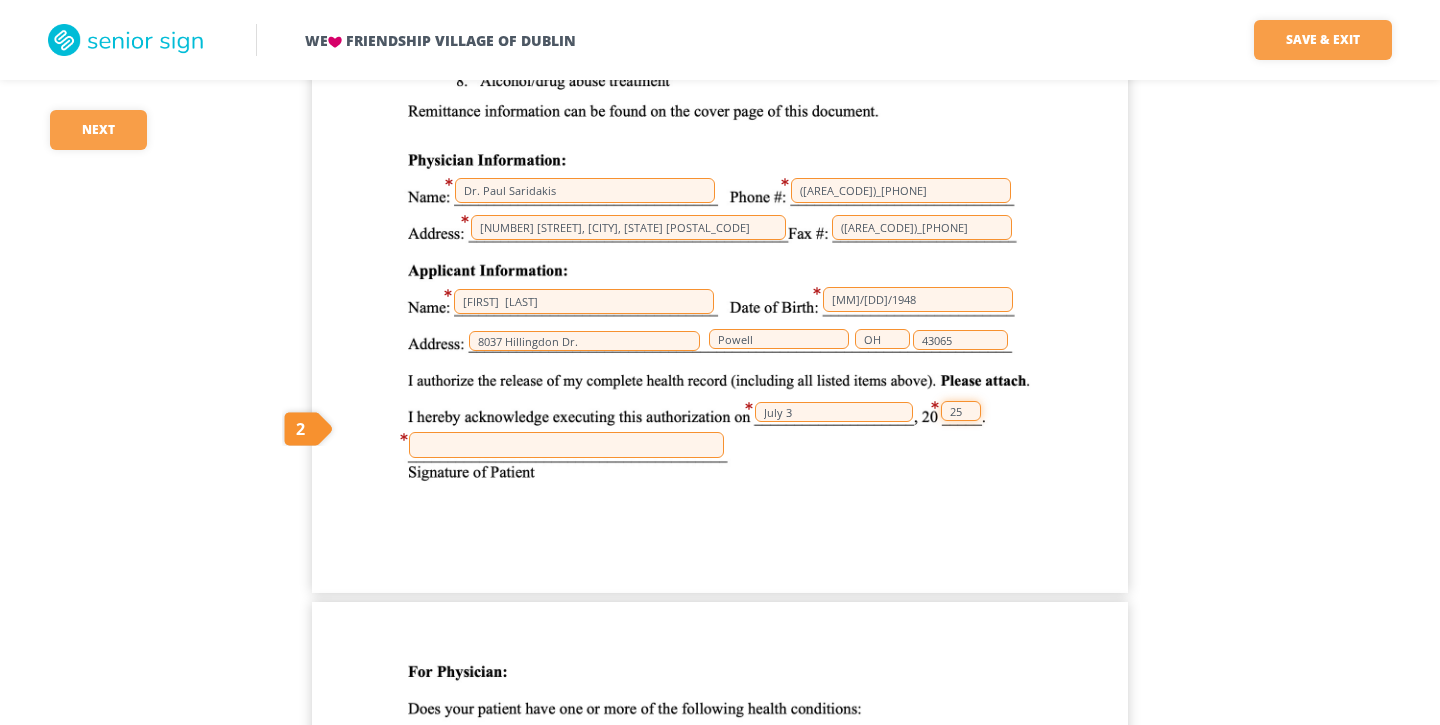 type on "25" 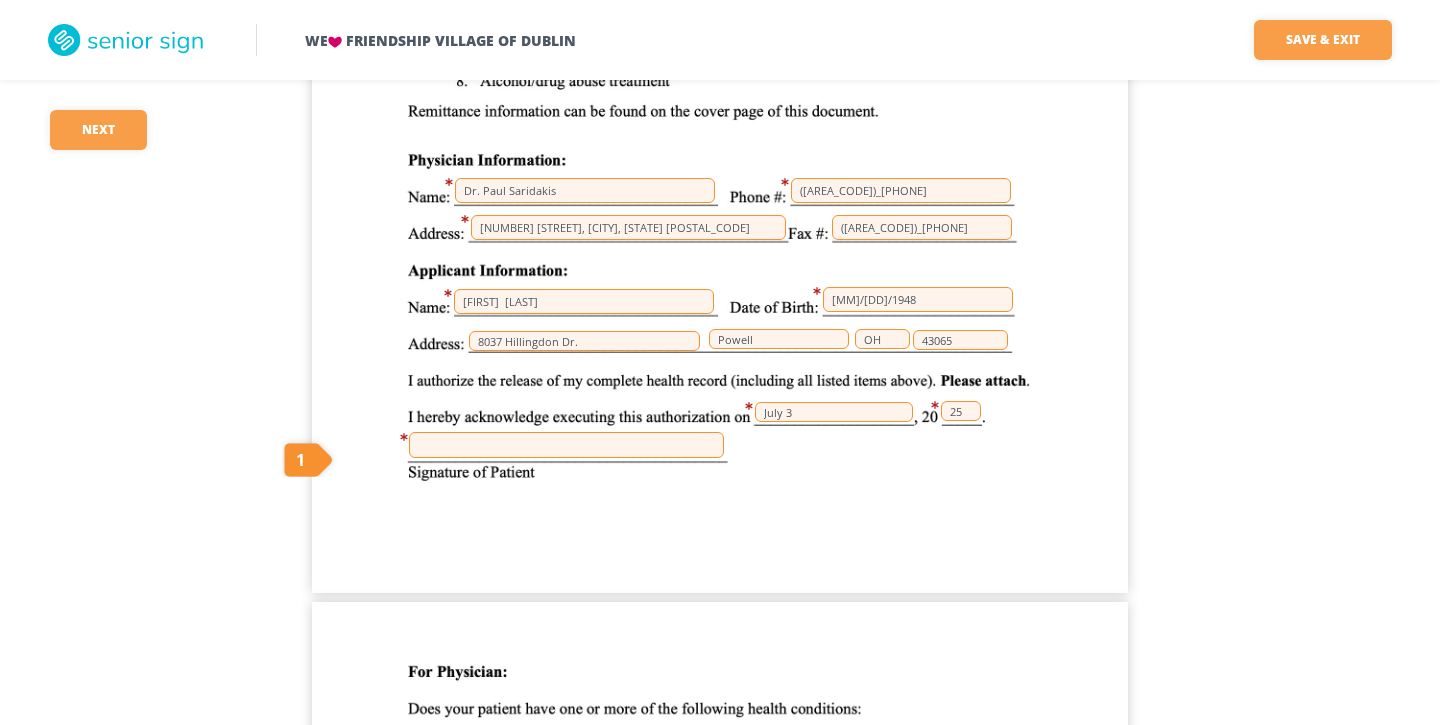 click at bounding box center [566, 445] 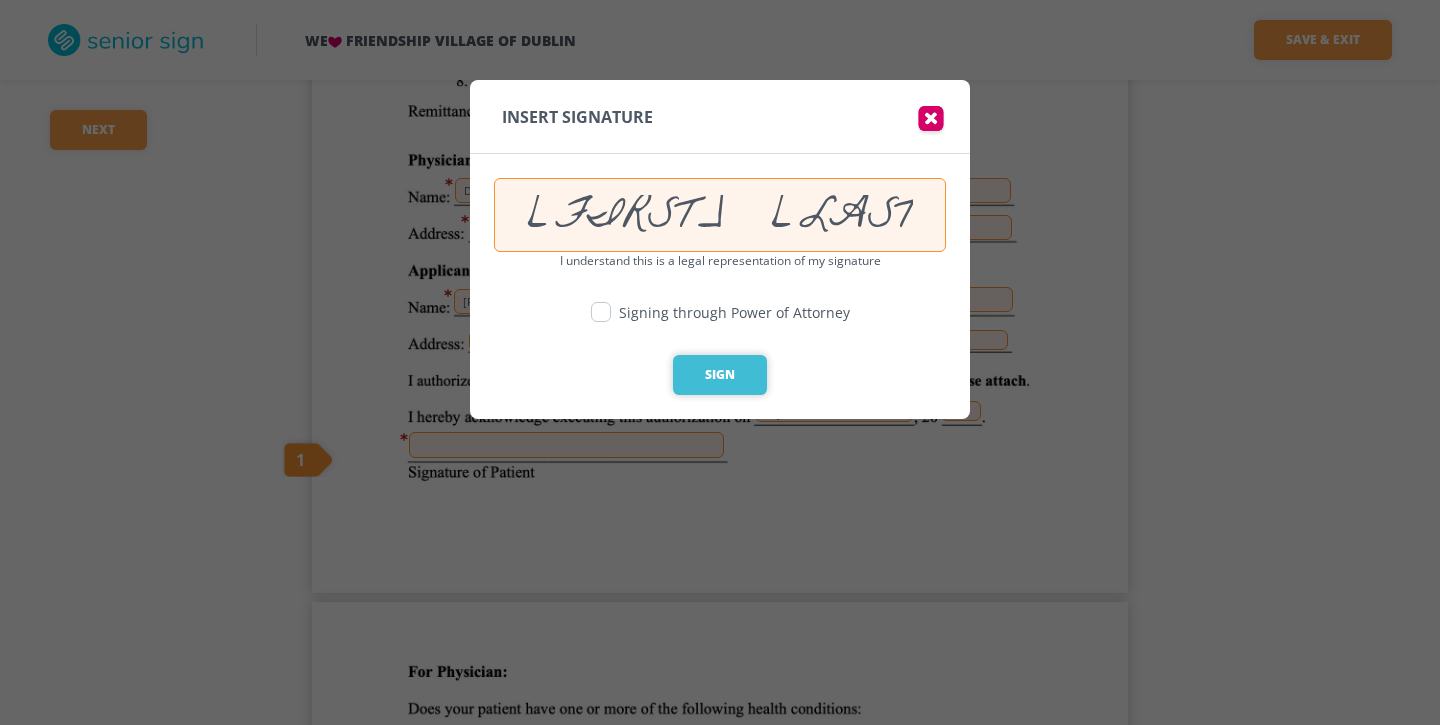 click on "Sign" at bounding box center [720, 375] 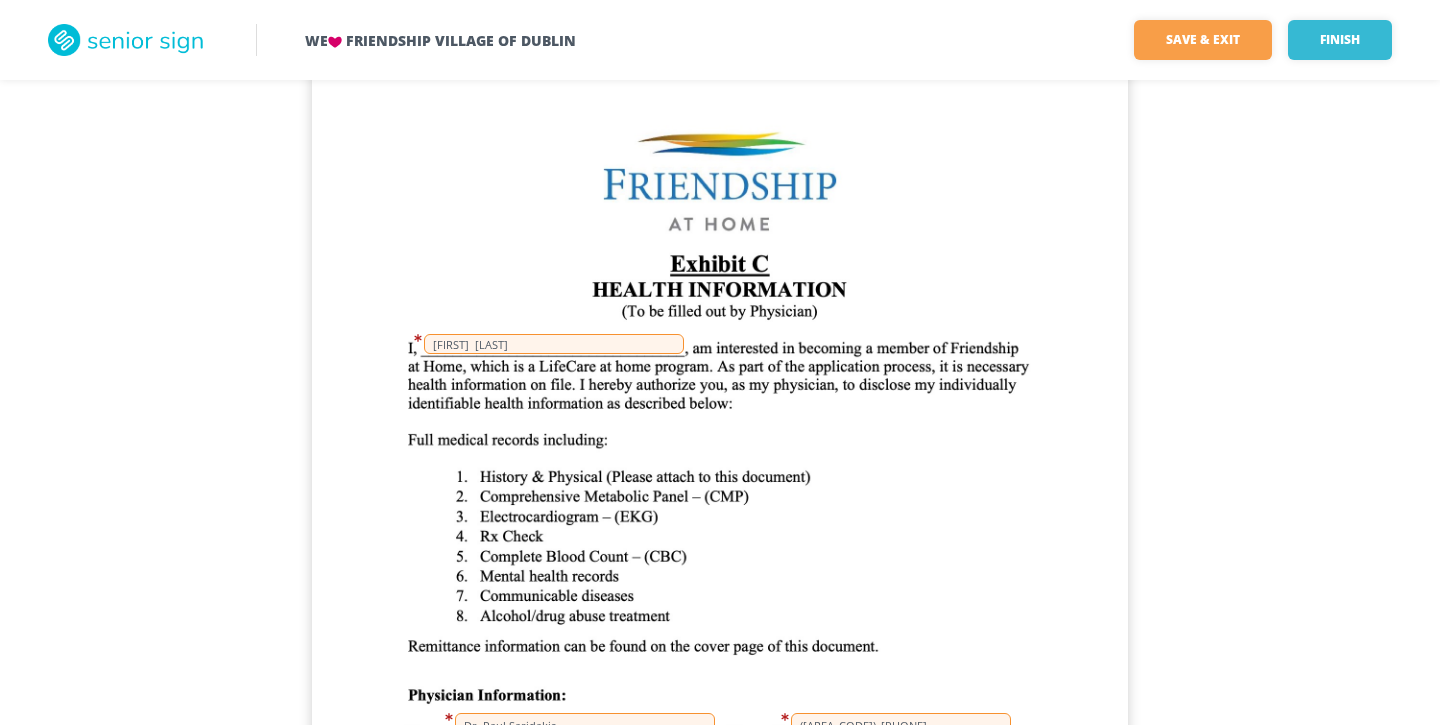scroll, scrollTop: 1150, scrollLeft: 0, axis: vertical 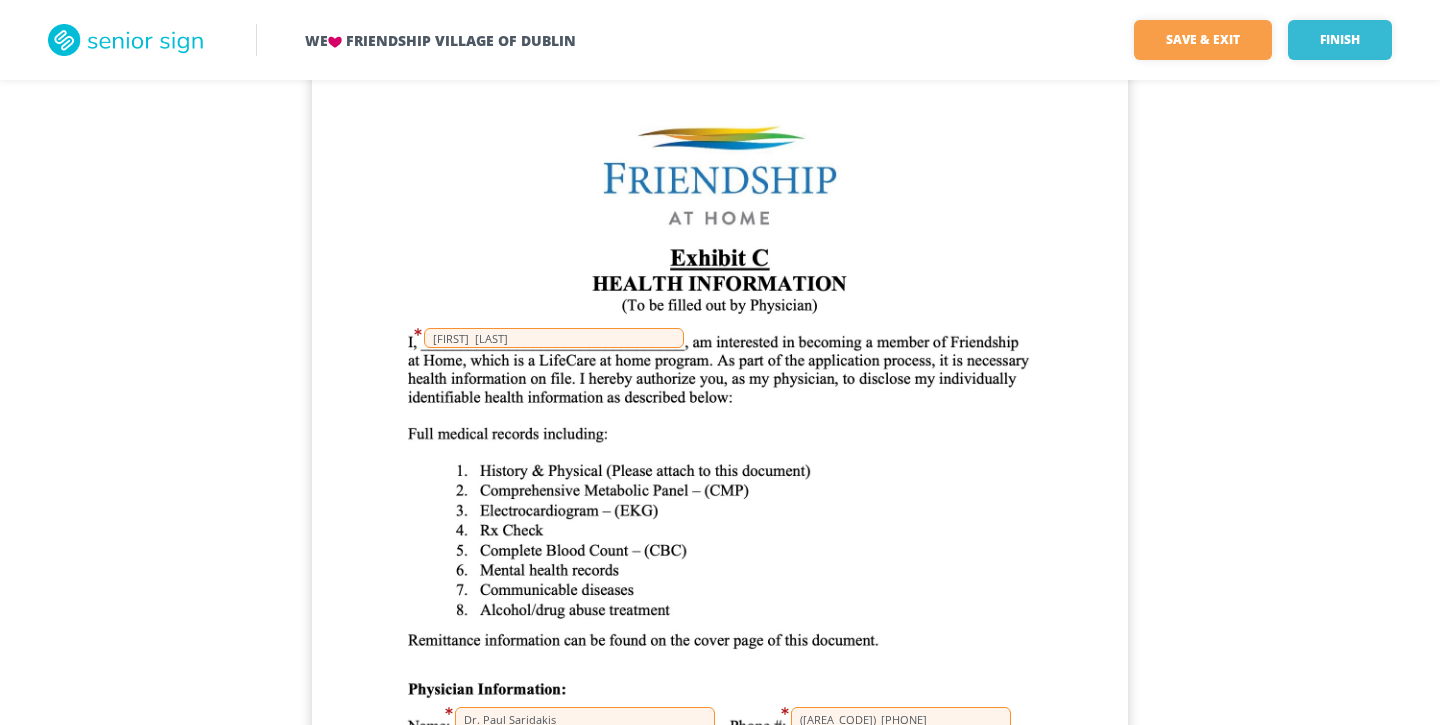 click on "William  Mayr July 3 25 William  Mayr   William  Mayr [MM]/[DD]/1948 8037 Hillingdon Dr. Powell OH 43065 Dr. Paul Saridakis ([AREA_CODE])_[PHONE] 3578 Fishinger Blvd., Hilliard, OH 43026 ([AREA_CODE])_[PHONE]" at bounding box center (720, 594) 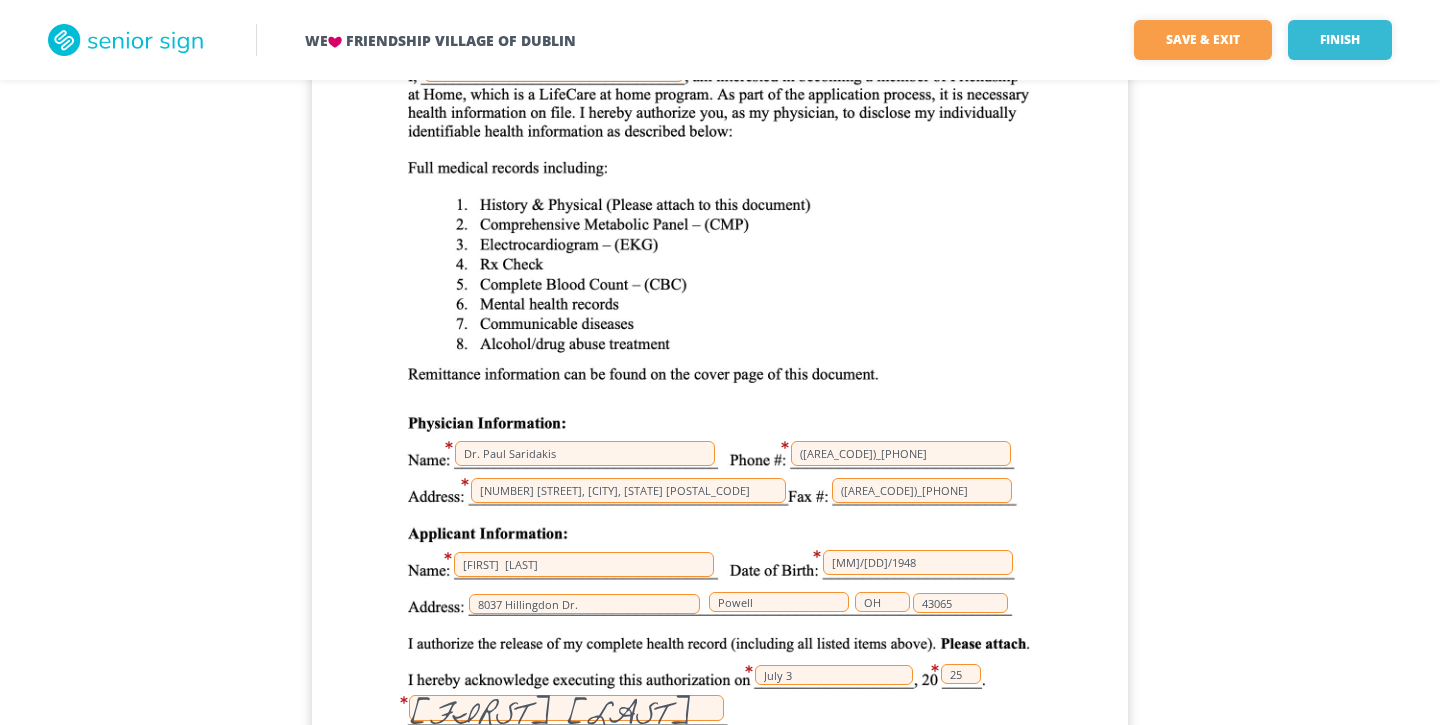 scroll, scrollTop: 1422, scrollLeft: 0, axis: vertical 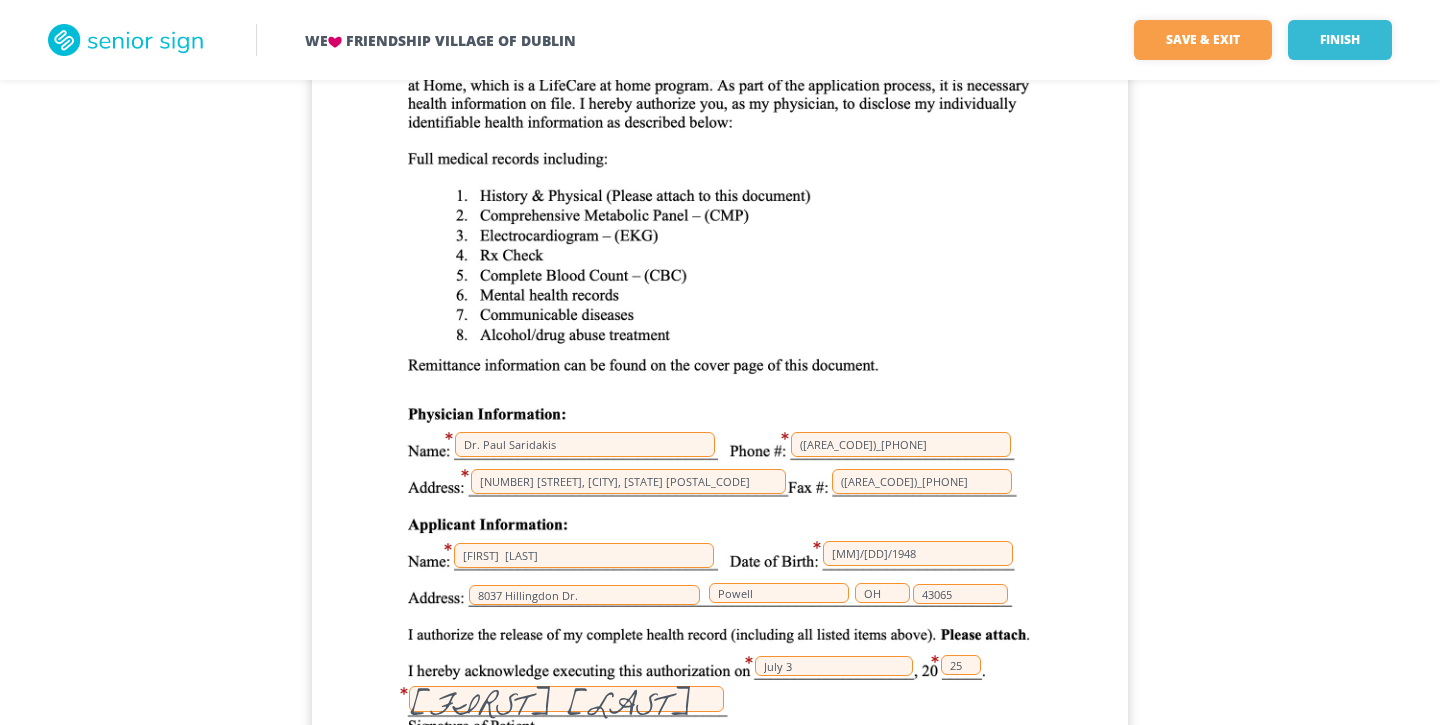 click on "We    Friendship Village of Dublin Save & Exit Finish Save & exit FILLED 14 / 14   Finish William  Mayr July 3 25 William  Mayr   William  Mayr [MM]/[DD]/1948 8037 Hillingdon Dr. Powell OH 43065 Dr. Paul Saridakis ([AREA_CODE])_[PHONE] 3578 Fishinger Blvd., Hilliard, OH 43026 ([AREA_CODE])_[PHONE]" at bounding box center (720, 263) 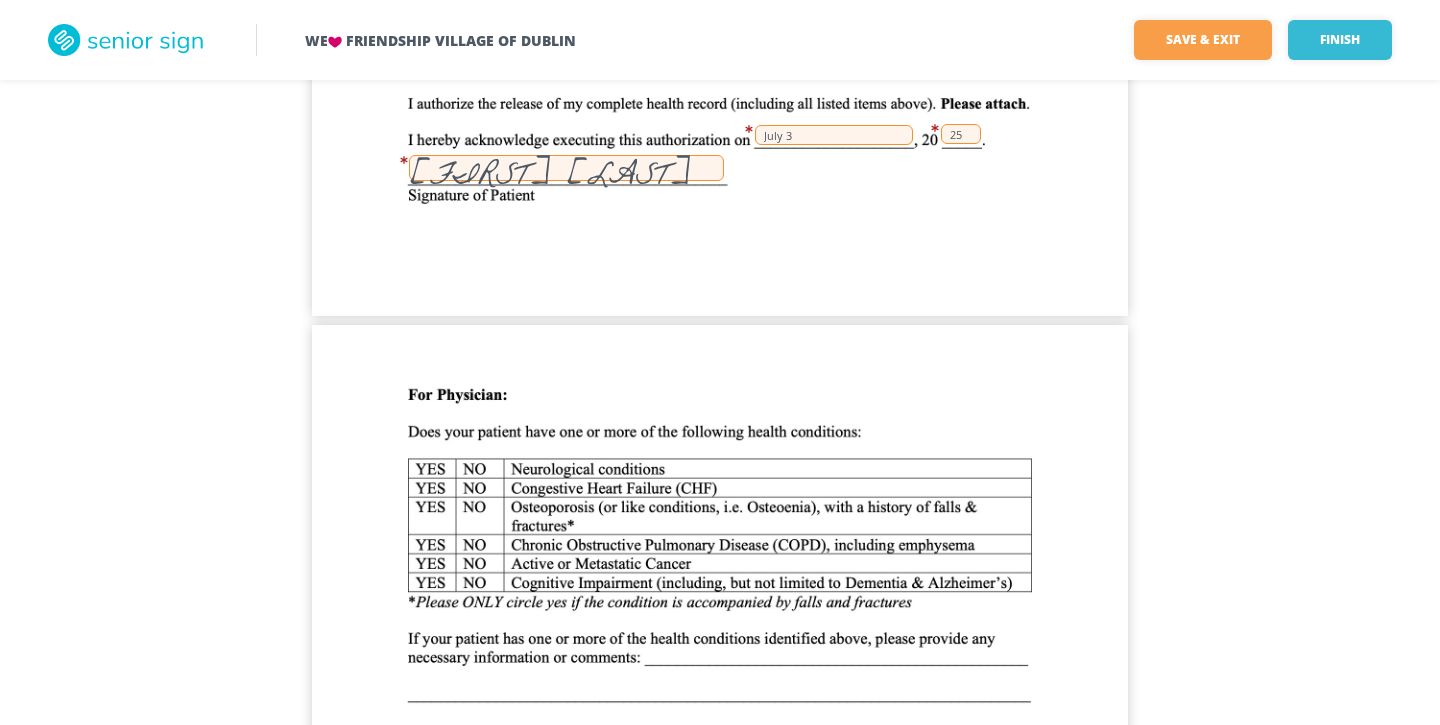 scroll, scrollTop: 1798, scrollLeft: 0, axis: vertical 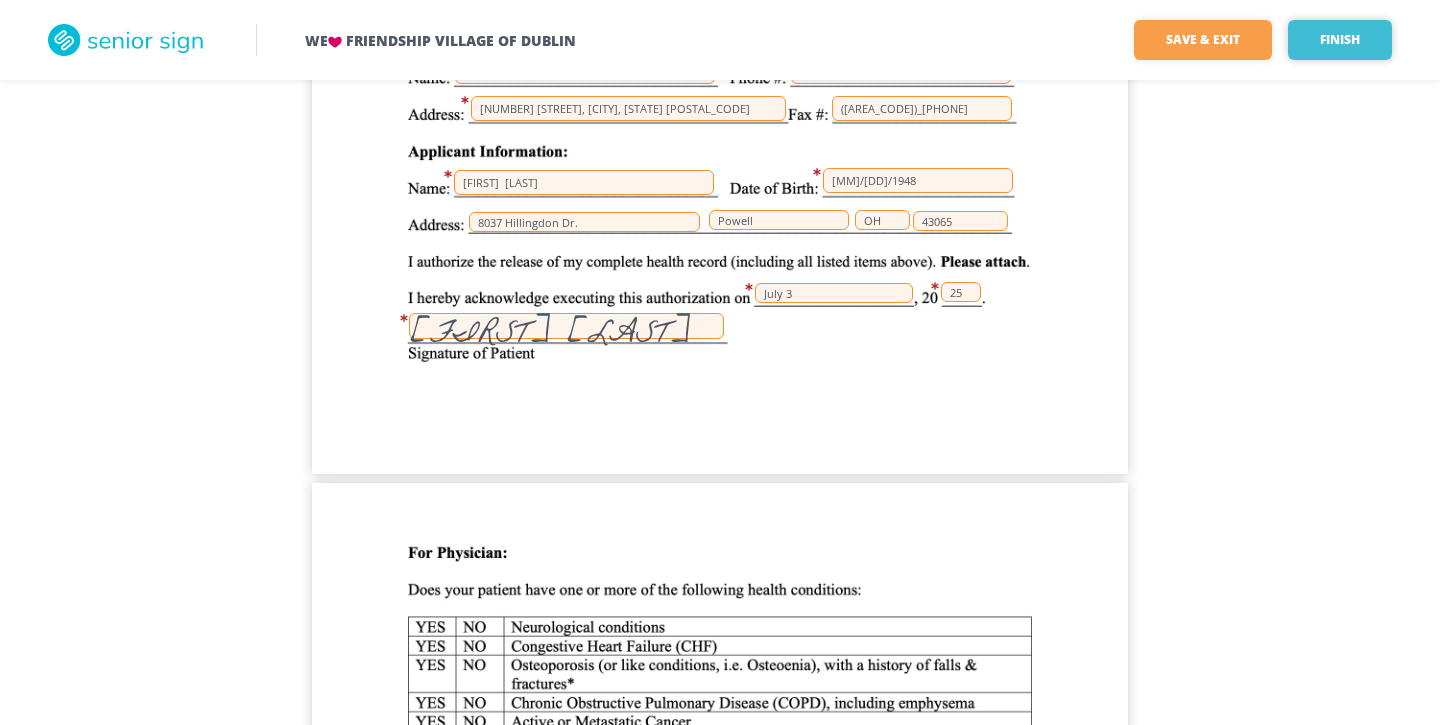 click on "Finish" at bounding box center [1340, 40] 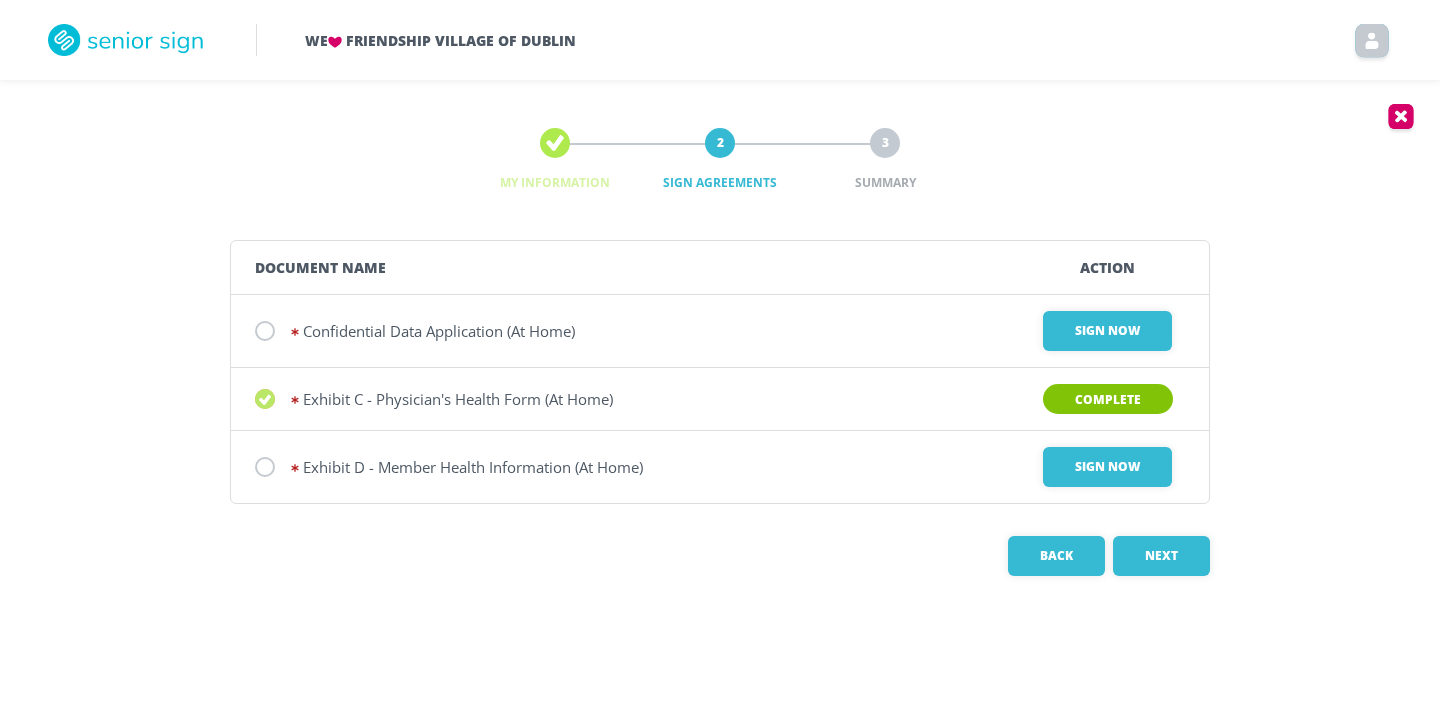 scroll, scrollTop: 0, scrollLeft: 0, axis: both 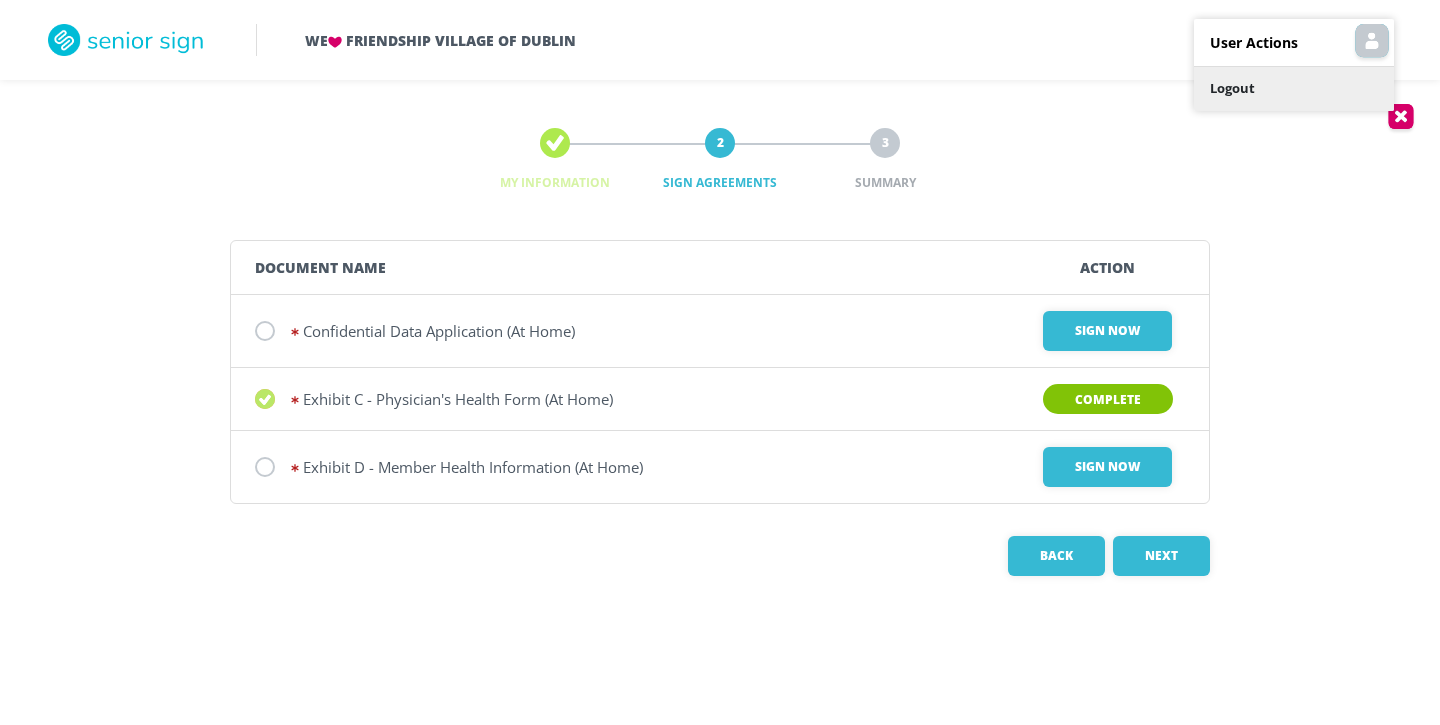click on "Logout" at bounding box center (1294, 89) 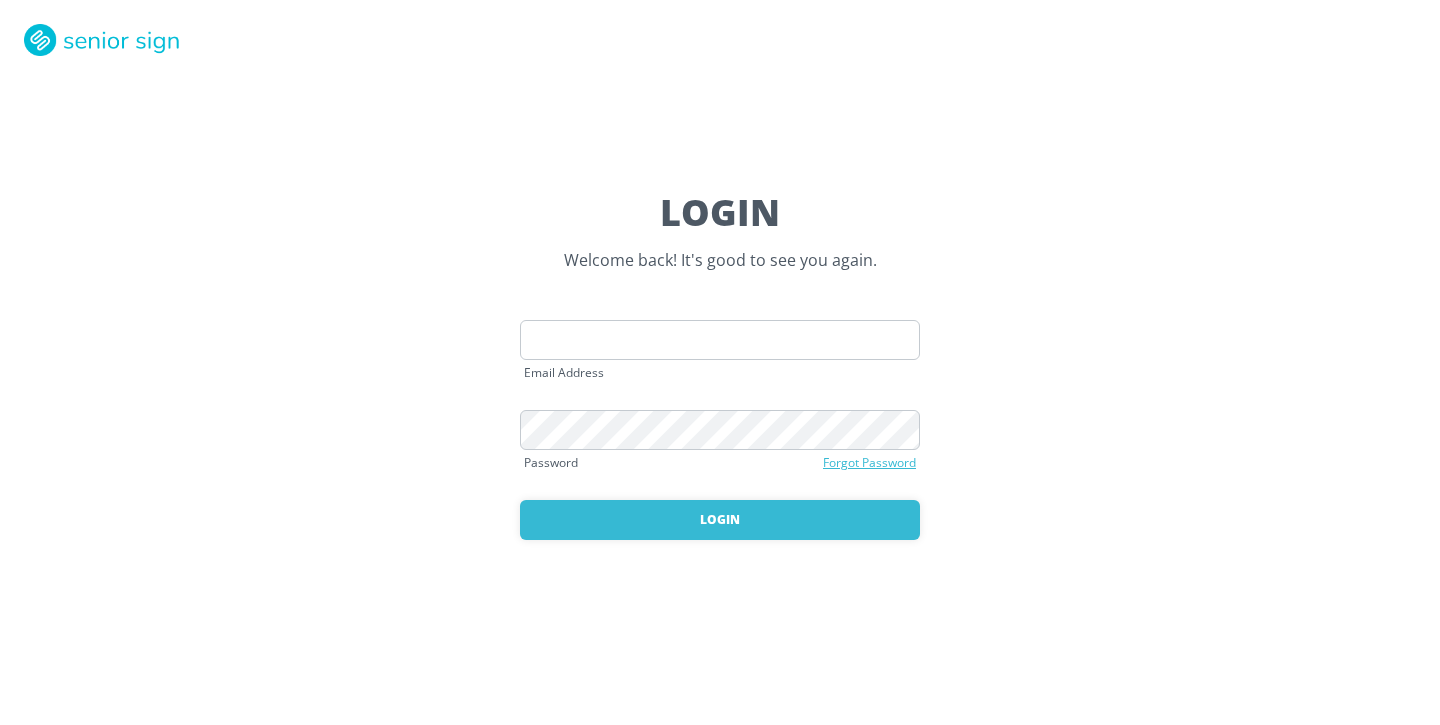 scroll, scrollTop: 0, scrollLeft: 0, axis: both 